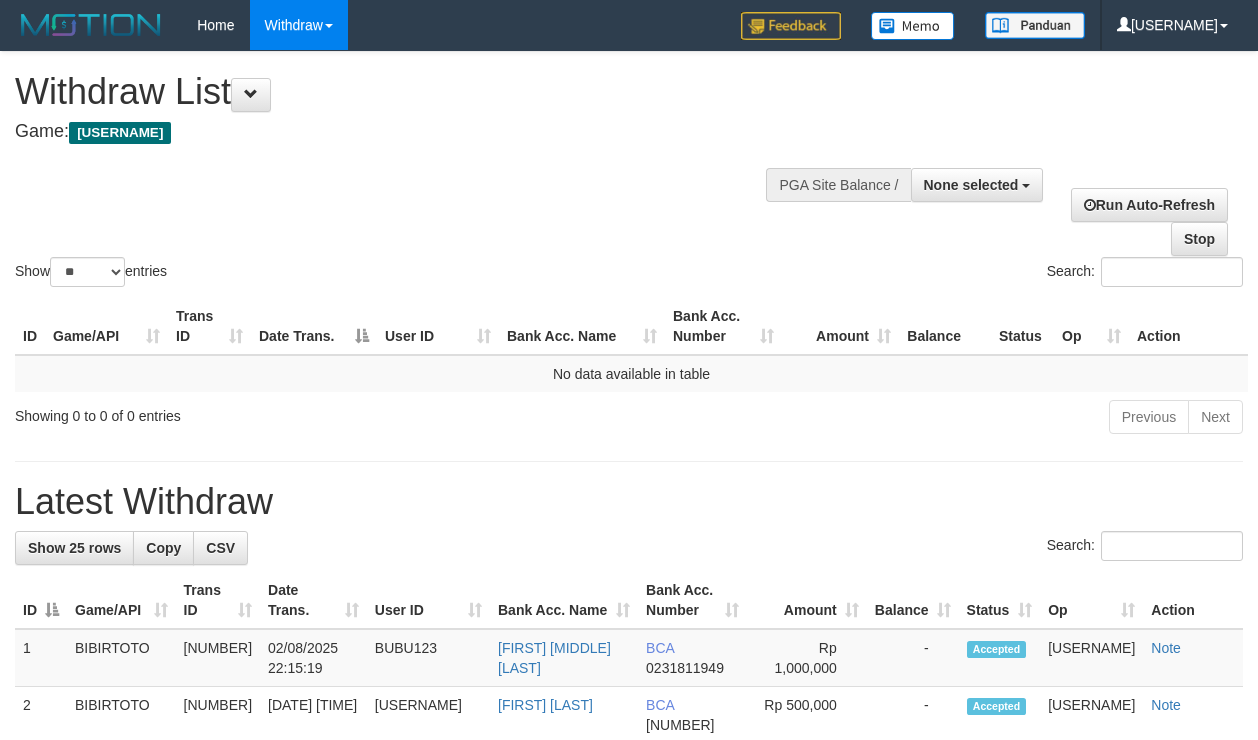 select 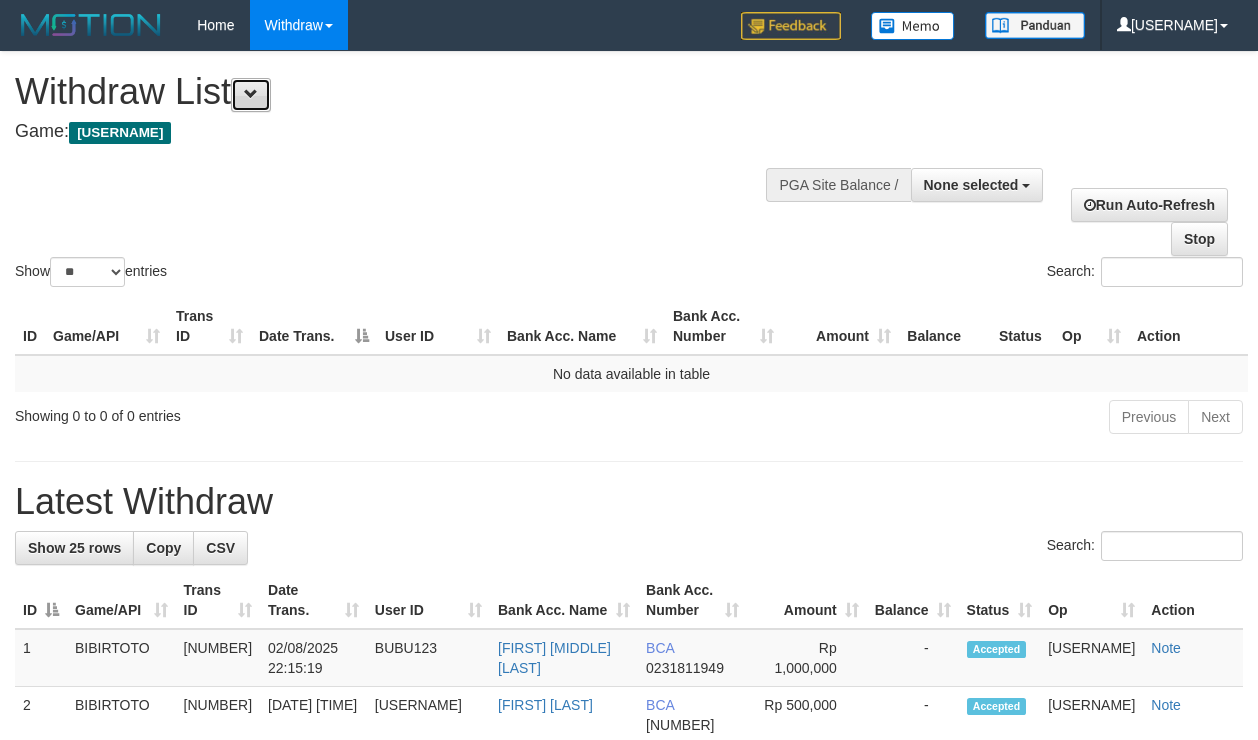scroll, scrollTop: 0, scrollLeft: 0, axis: both 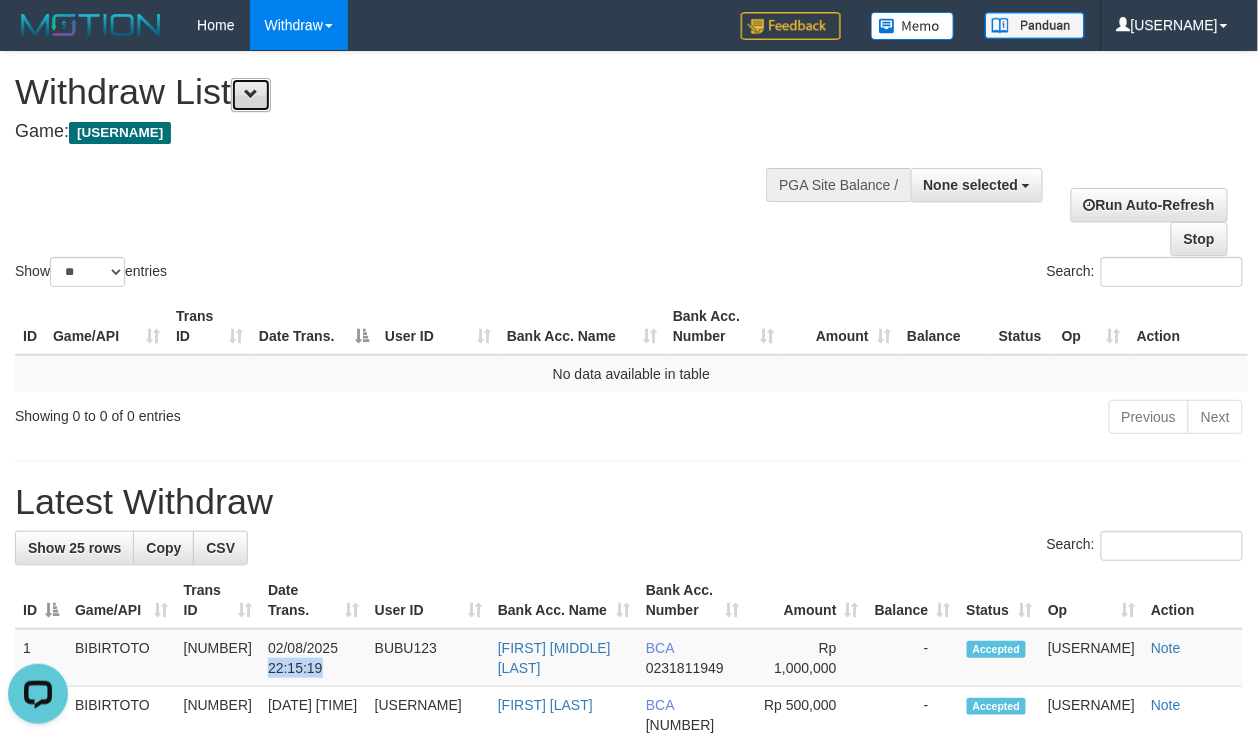 click at bounding box center [251, 94] 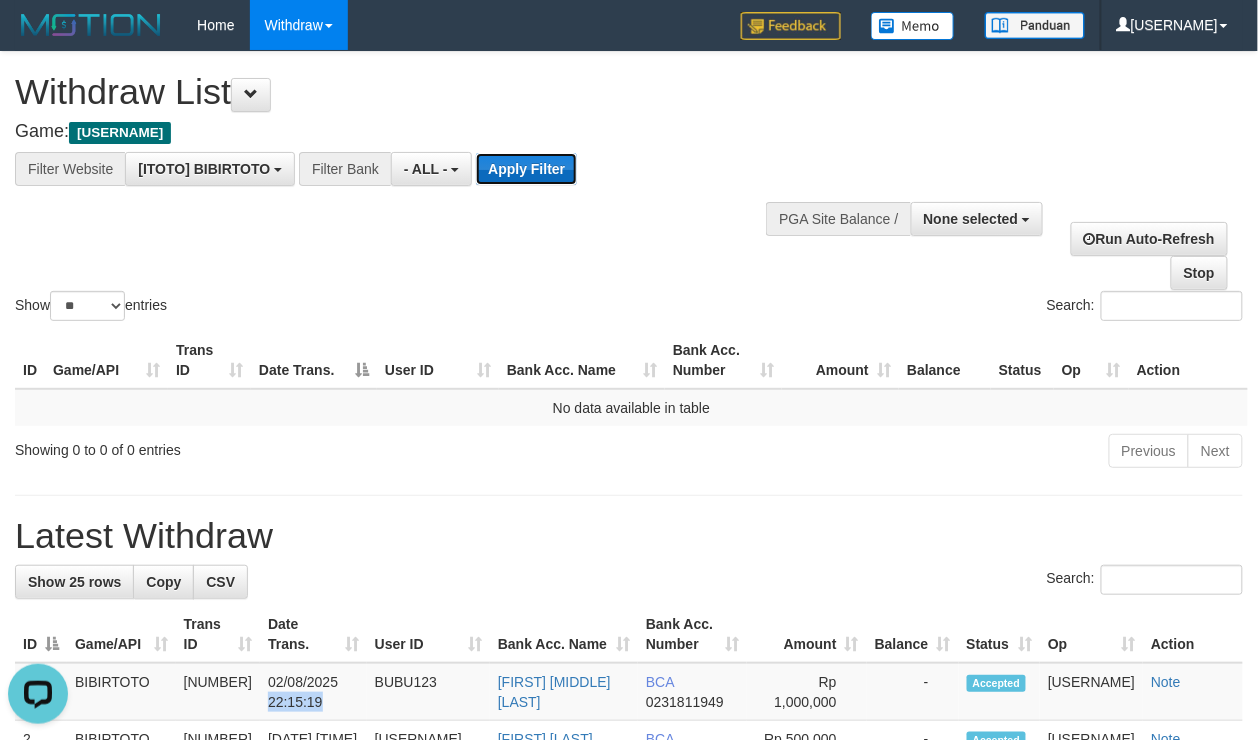 click on "Apply Filter" at bounding box center (526, 169) 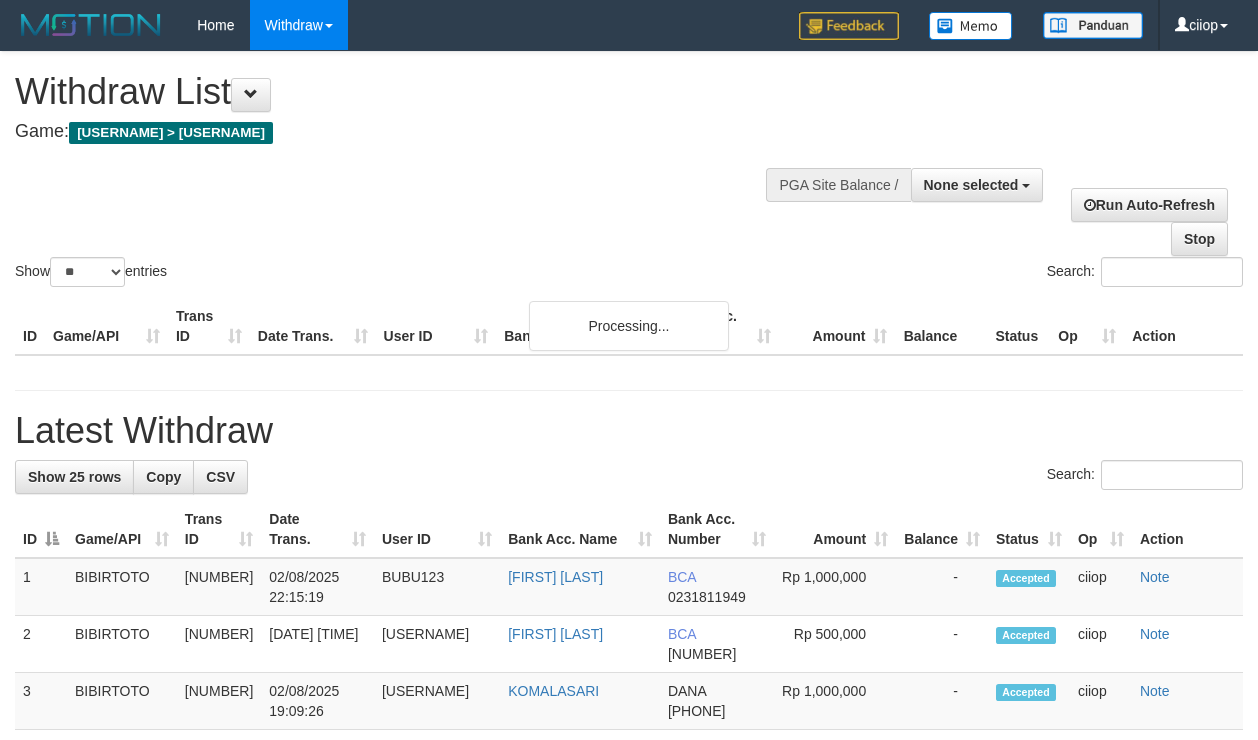 select 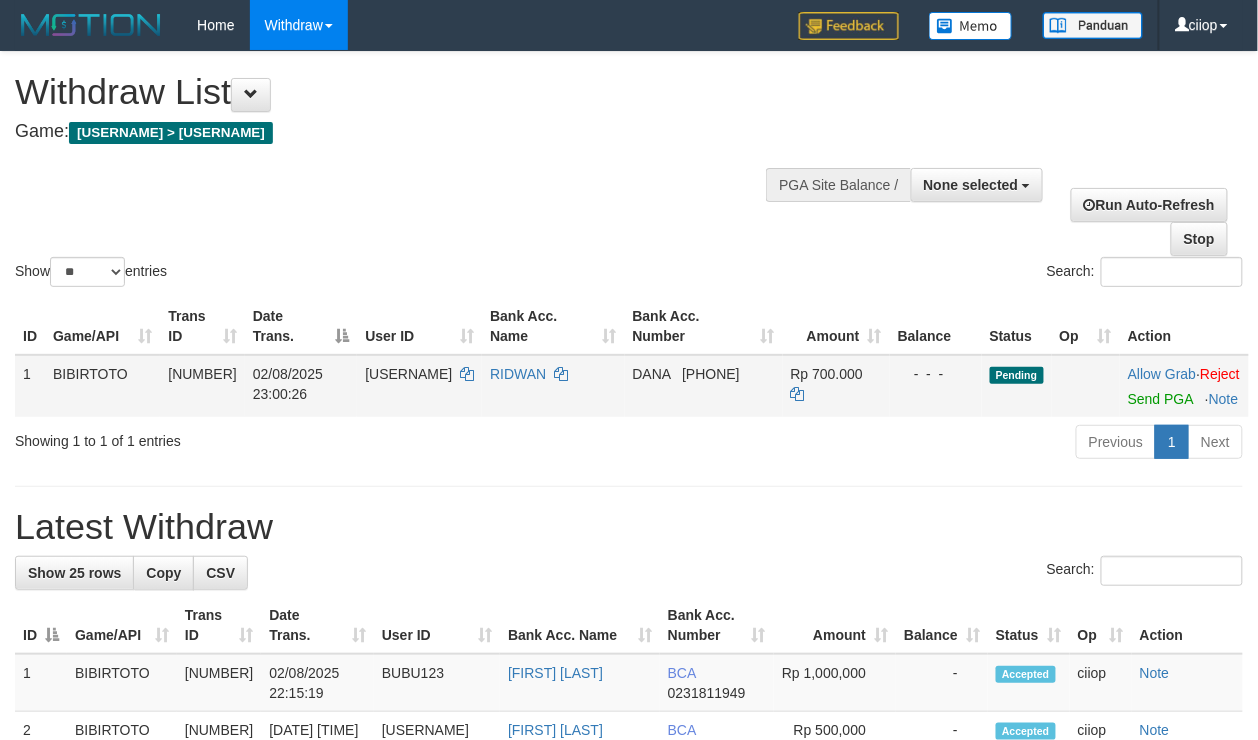 click at bounding box center [1086, 386] 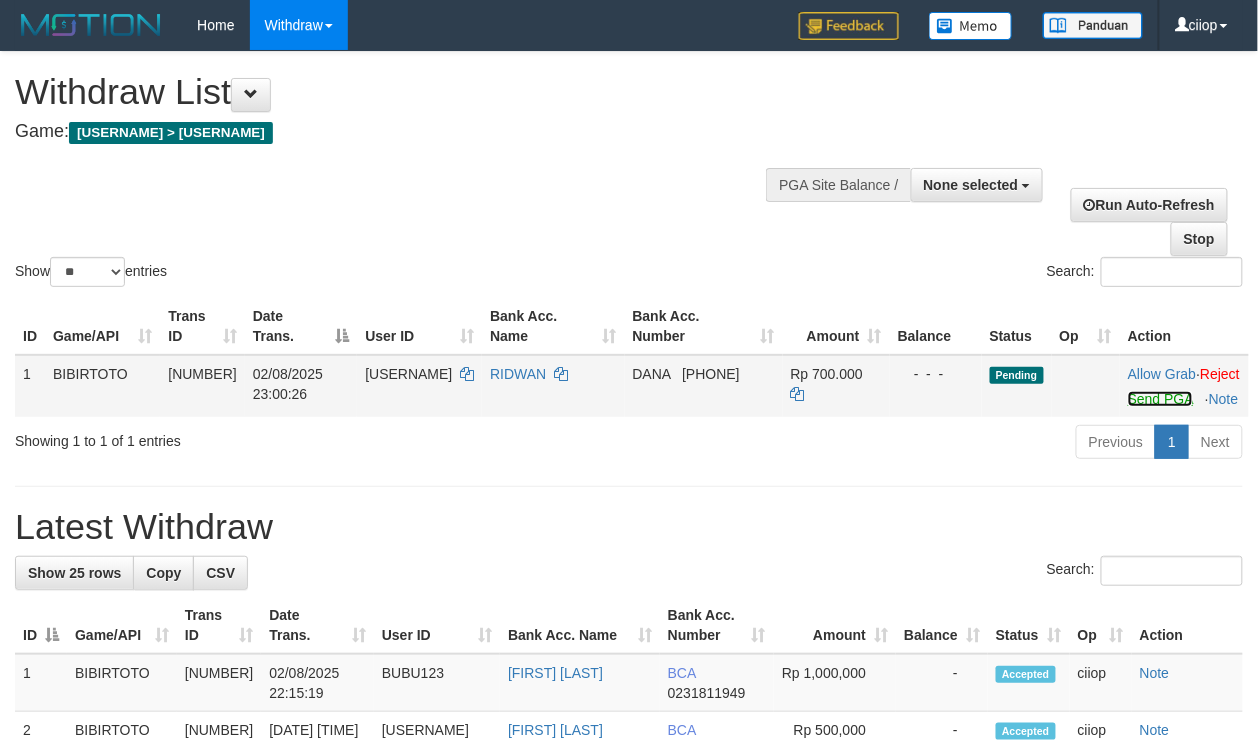 click on "Send PGA" at bounding box center (1160, 399) 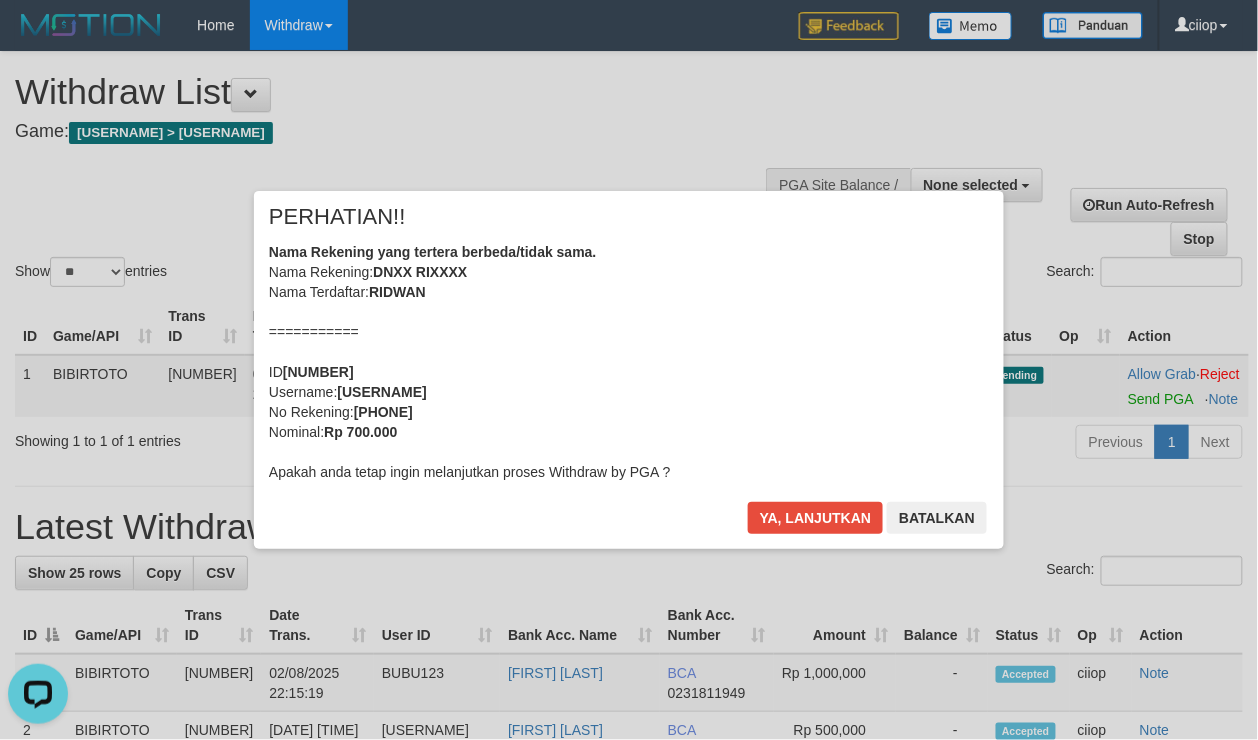 scroll, scrollTop: 0, scrollLeft: 0, axis: both 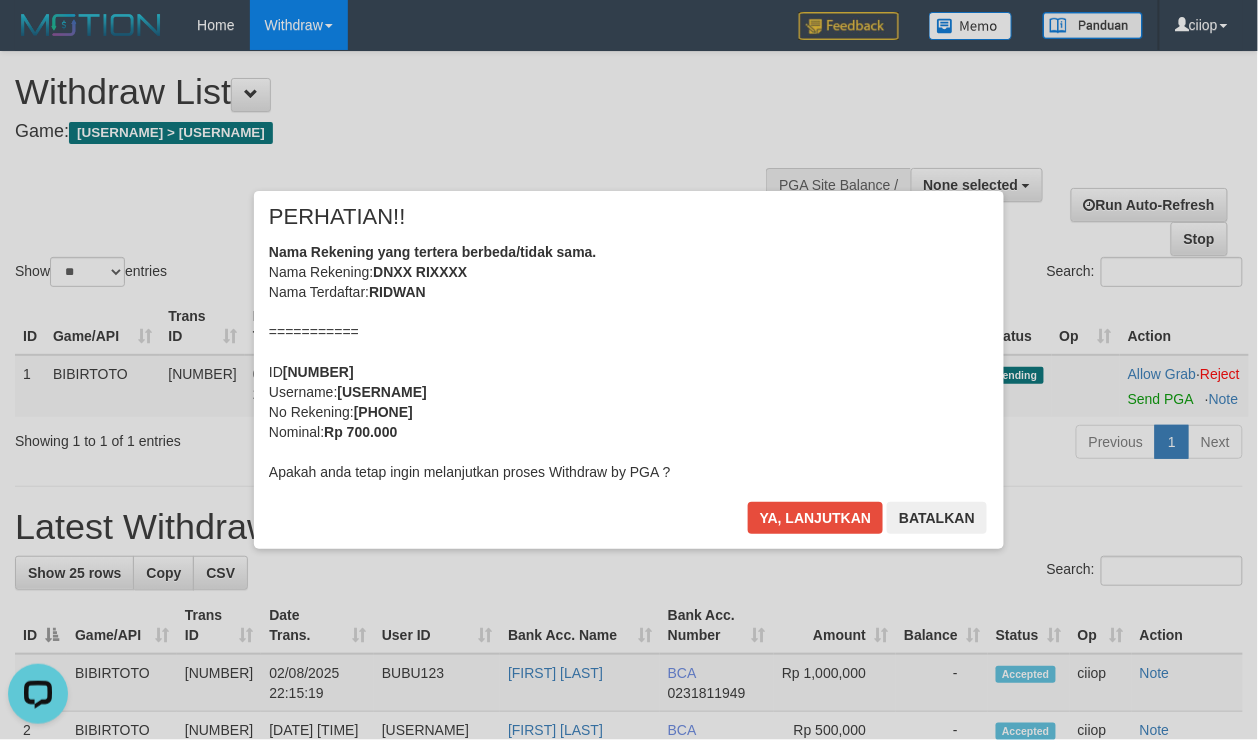 click on "× PERHATIAN!! Nama Rekening yang tertera berbeda/tidak sama. Nama Rekening:  DNXX RIXXXX Nama Terdaftar:  RIDWAN =========== ID  35697348 Username:  RDN801 No Rekening:  085723183655 Nominal:  Rp 700.000 Apakah anda tetap ingin melanjutkan proses Withdraw by PGA ? Ya, lanjutkan Batalkan" at bounding box center (629, 370) 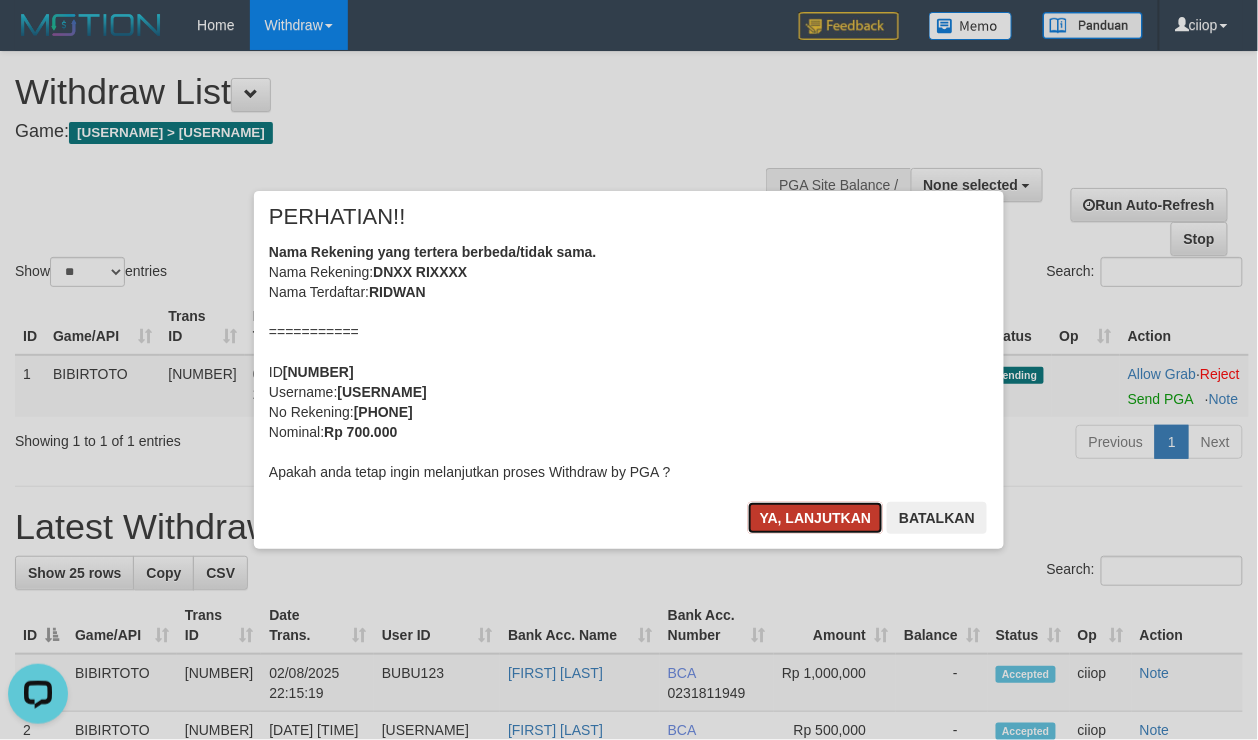 click on "Ya, lanjutkan" at bounding box center [816, 518] 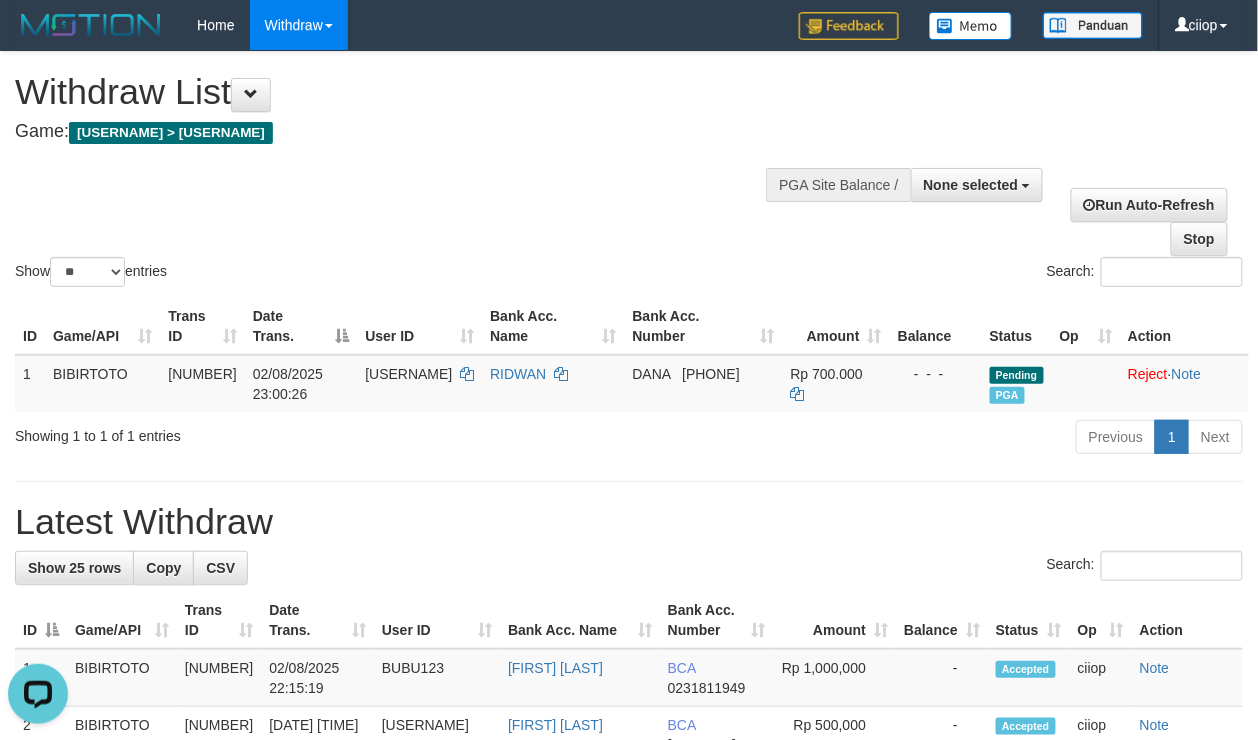 click on "Withdraw List" at bounding box center [417, 92] 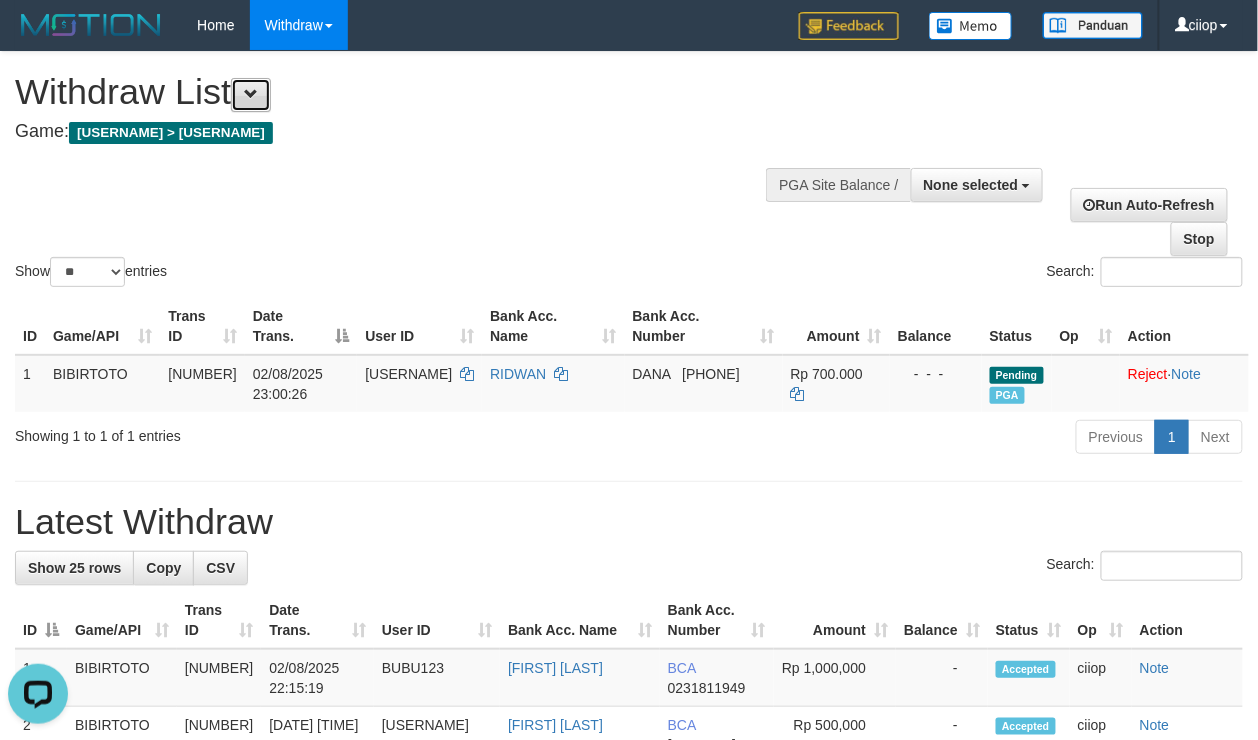 click at bounding box center [251, 95] 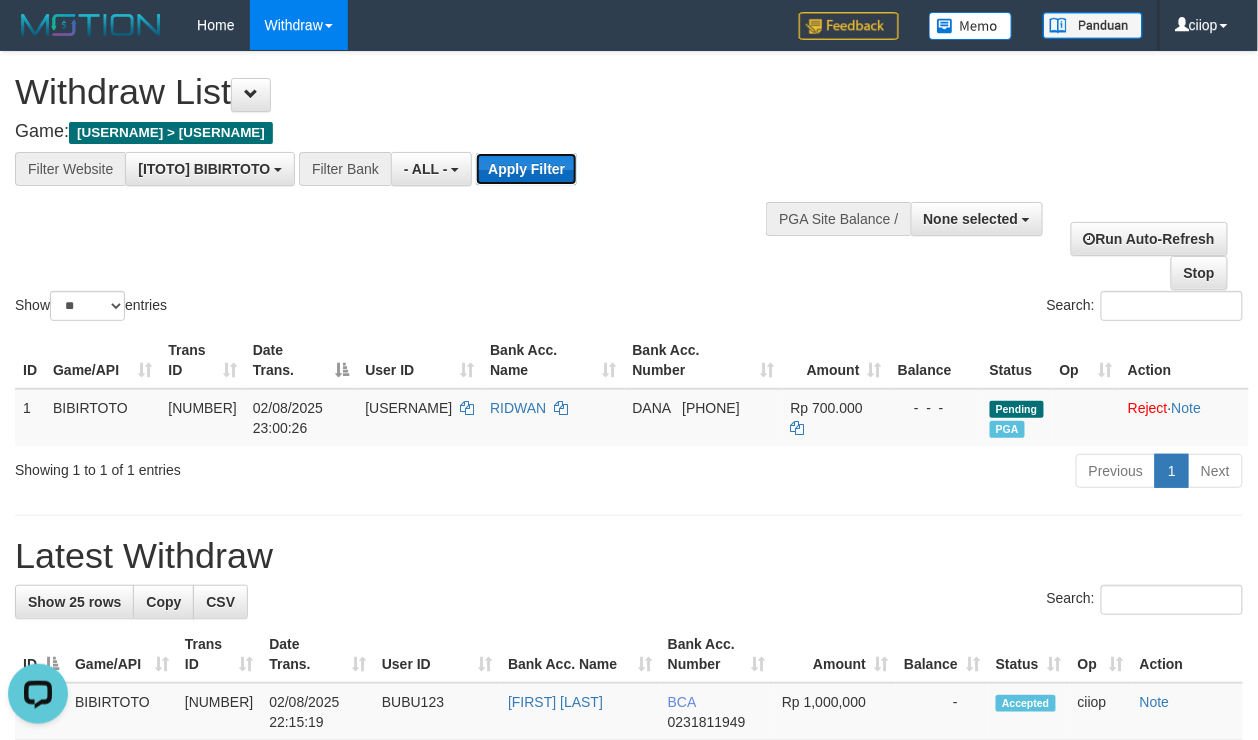 click on "Apply Filter" at bounding box center [526, 169] 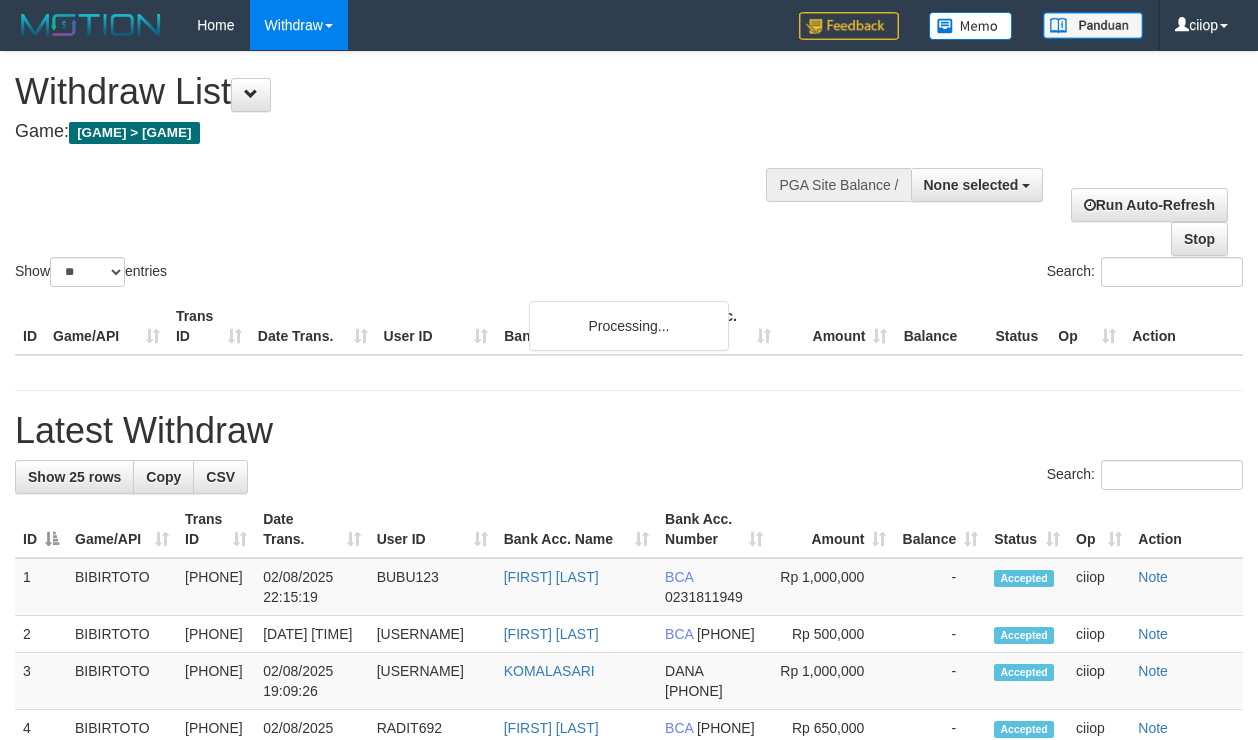 select 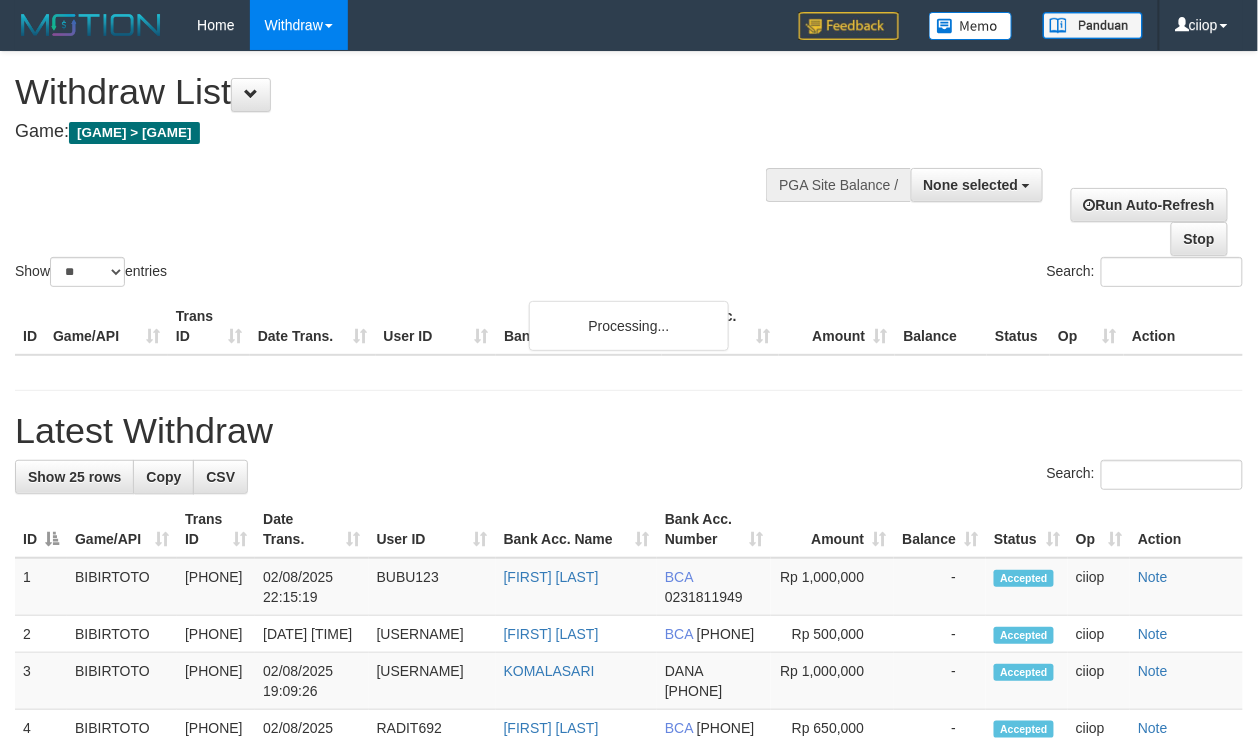 click on "Show  ** ** ** ***  entries Search:" at bounding box center [629, 171] 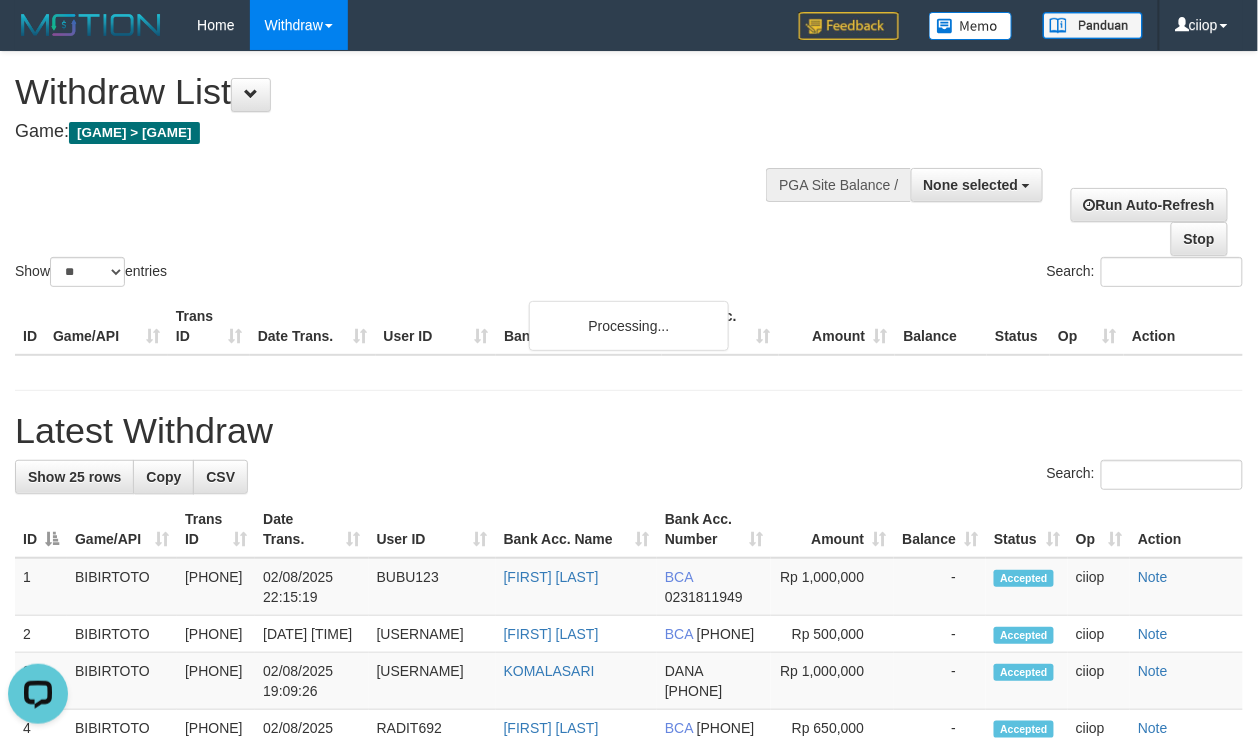 scroll, scrollTop: 0, scrollLeft: 0, axis: both 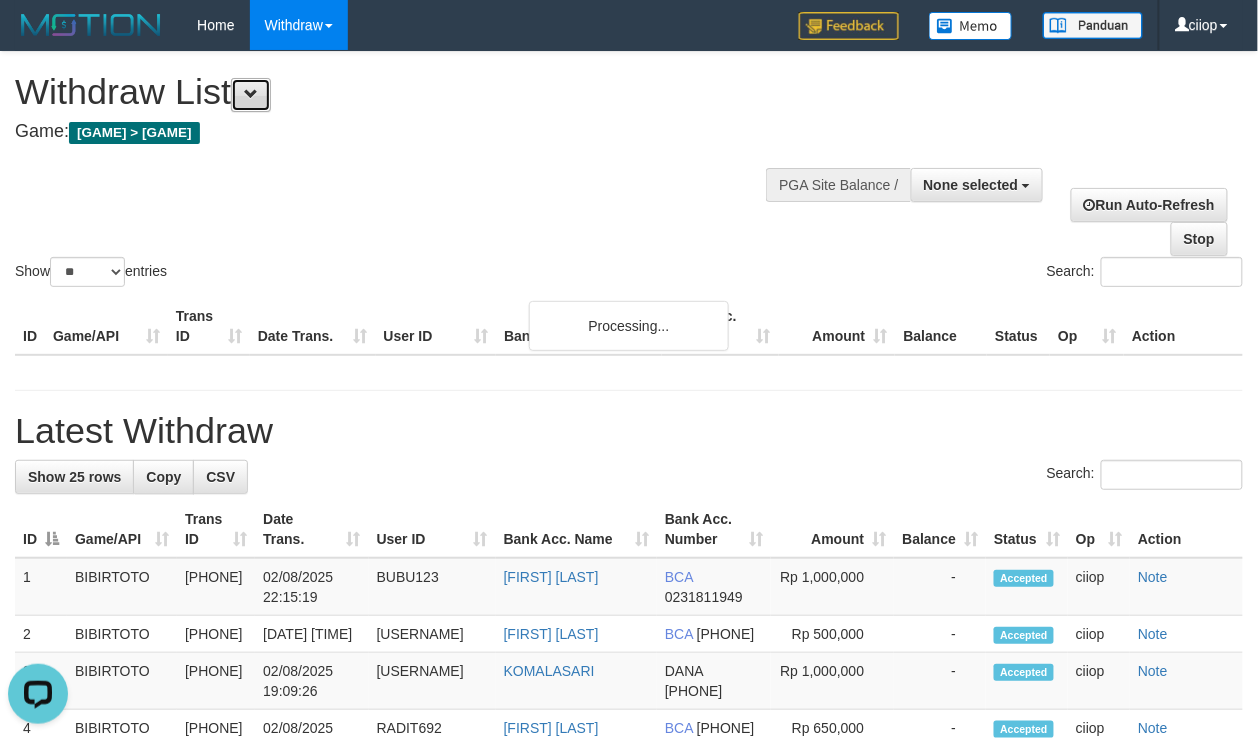 click at bounding box center [251, 94] 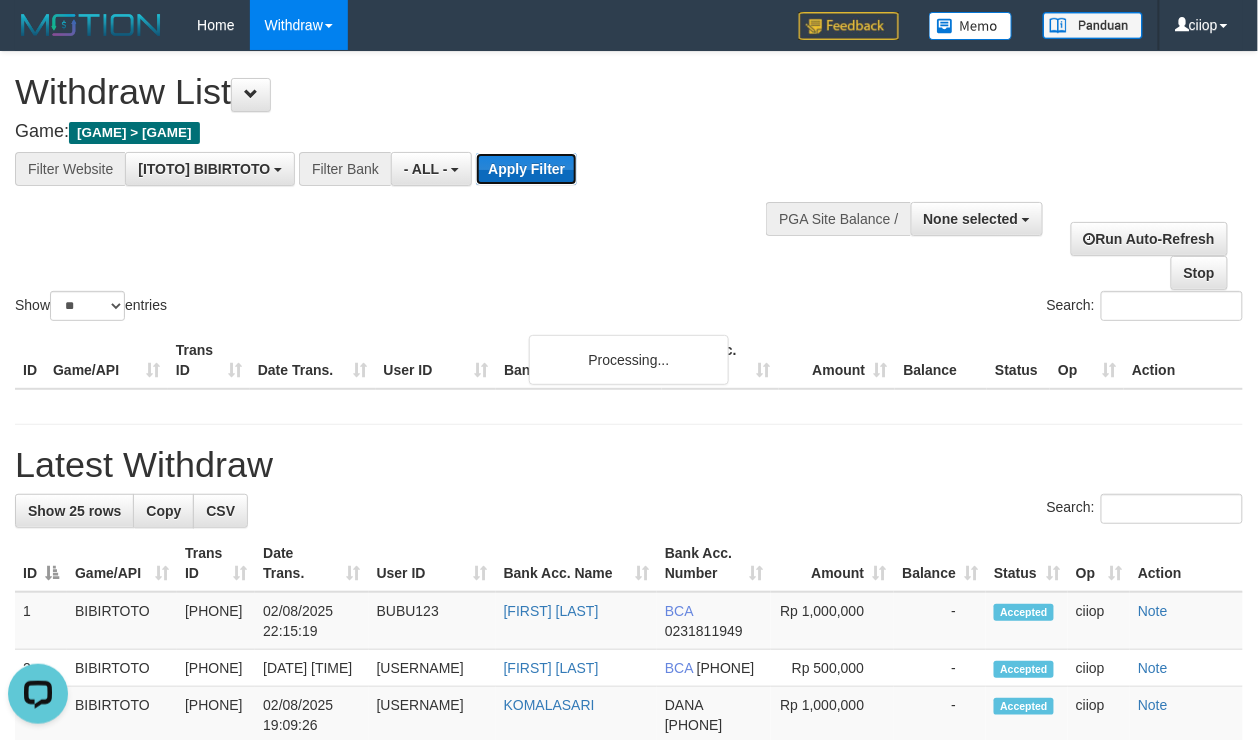 click on "Apply Filter" at bounding box center [526, 169] 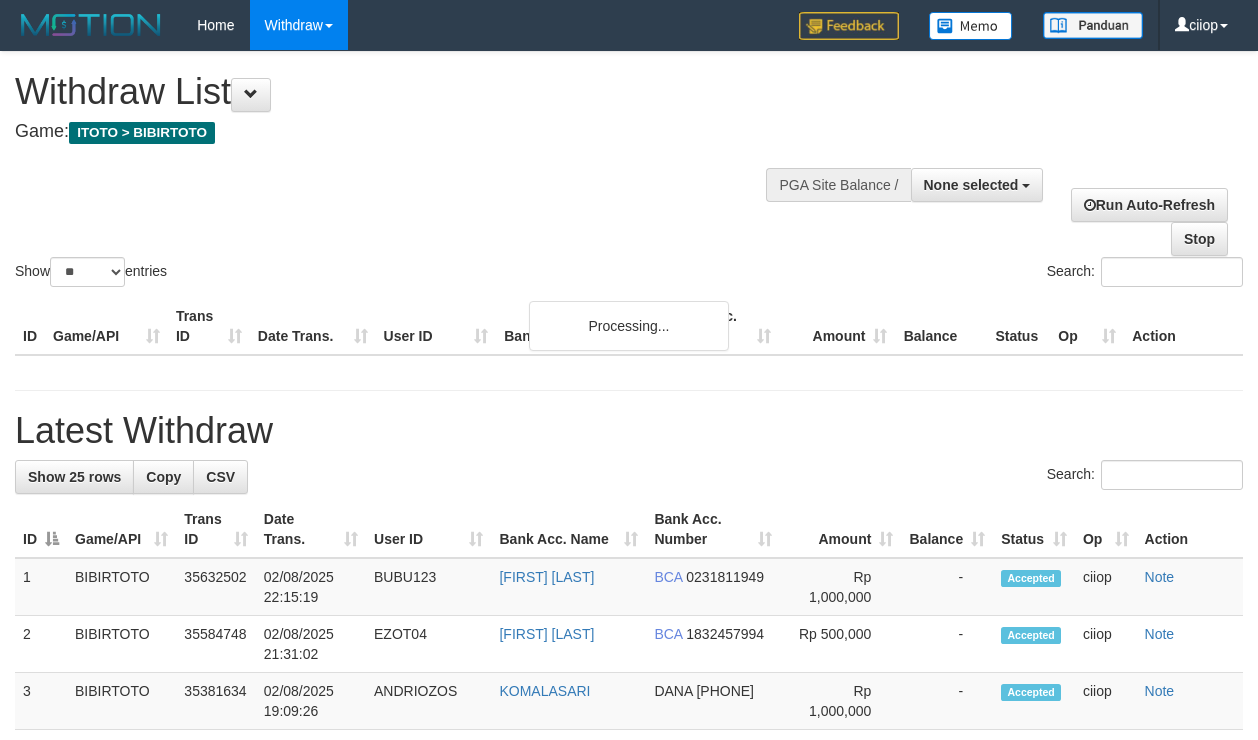 select 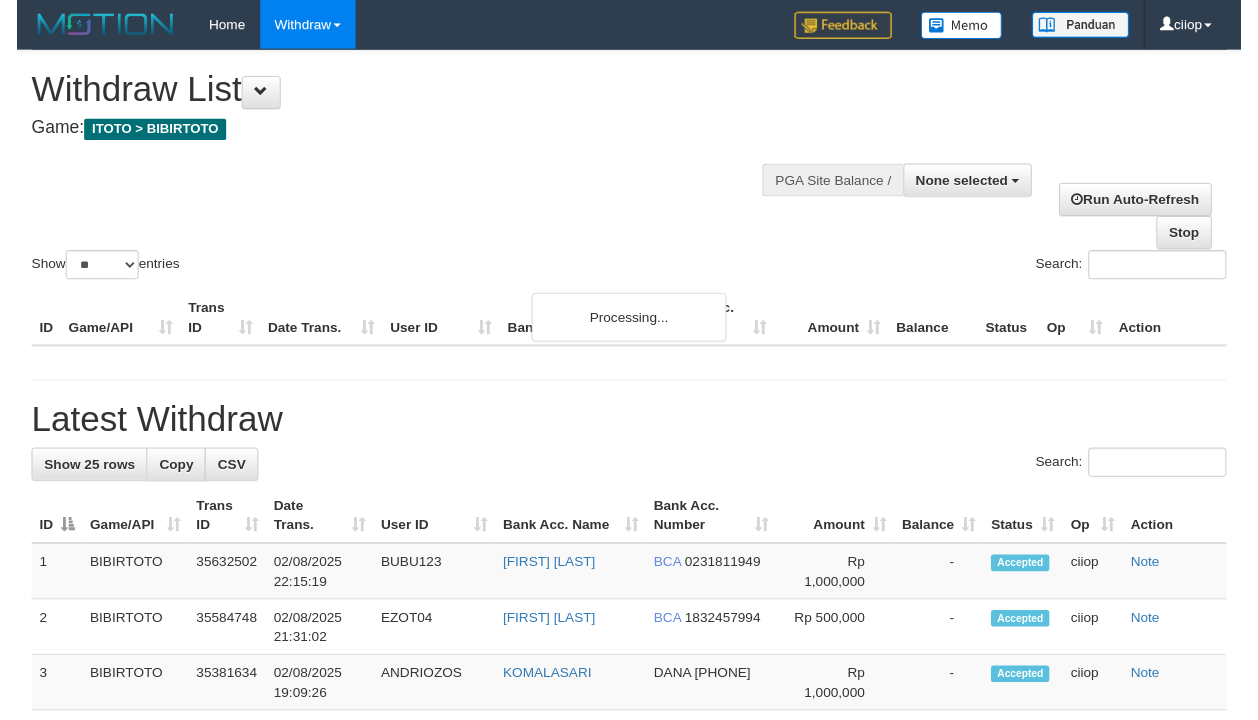 scroll, scrollTop: 0, scrollLeft: 0, axis: both 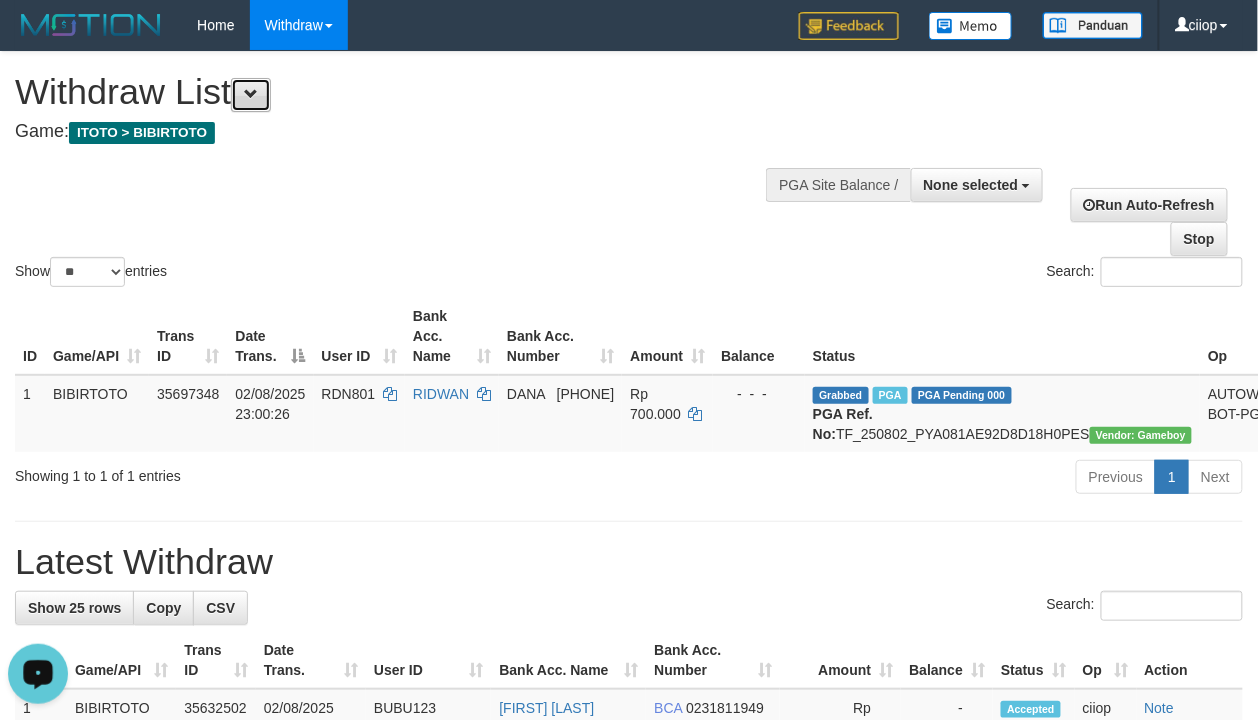 click at bounding box center (251, 94) 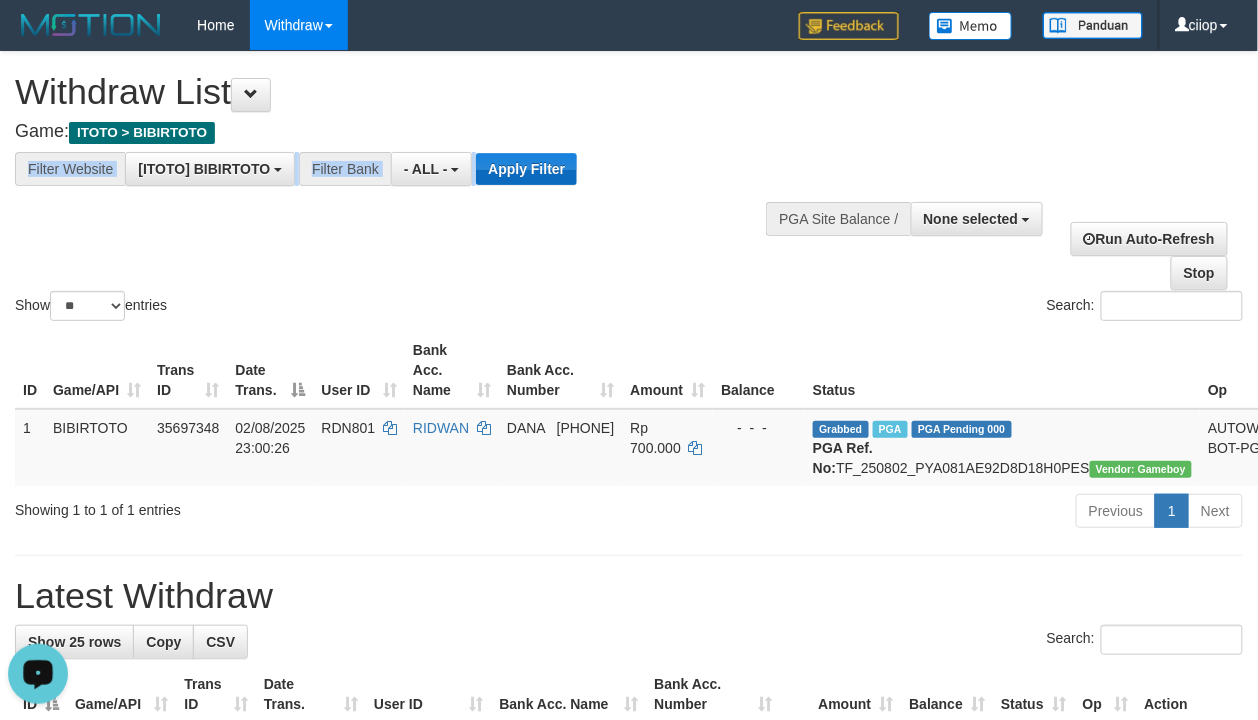 drag, startPoint x: 518, startPoint y: 150, endPoint x: 518, endPoint y: 162, distance: 12 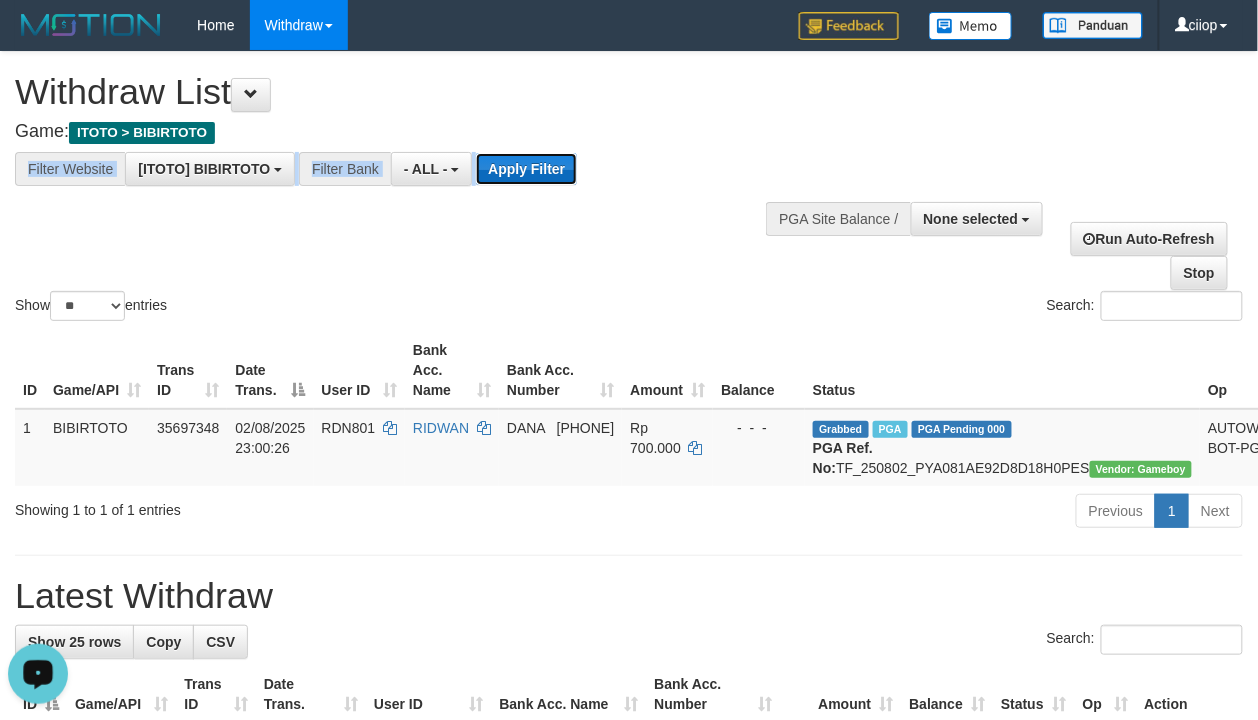 click on "Apply Filter" at bounding box center (526, 169) 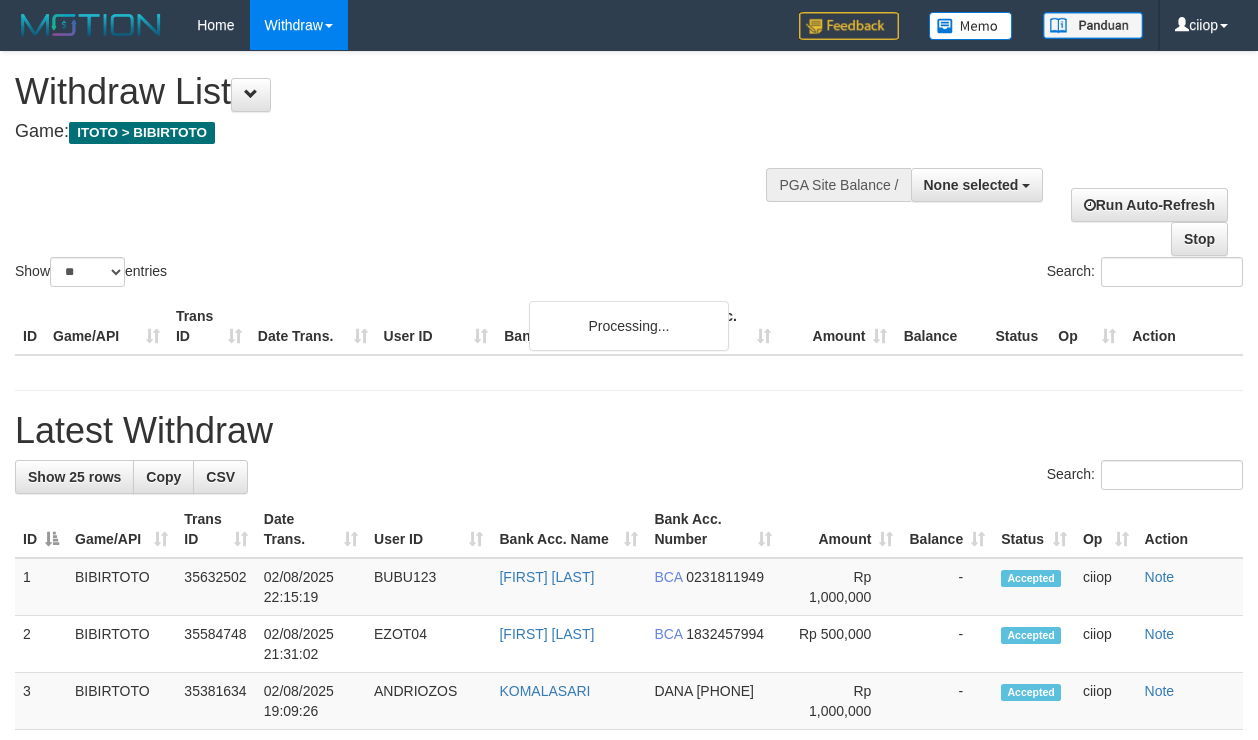 select 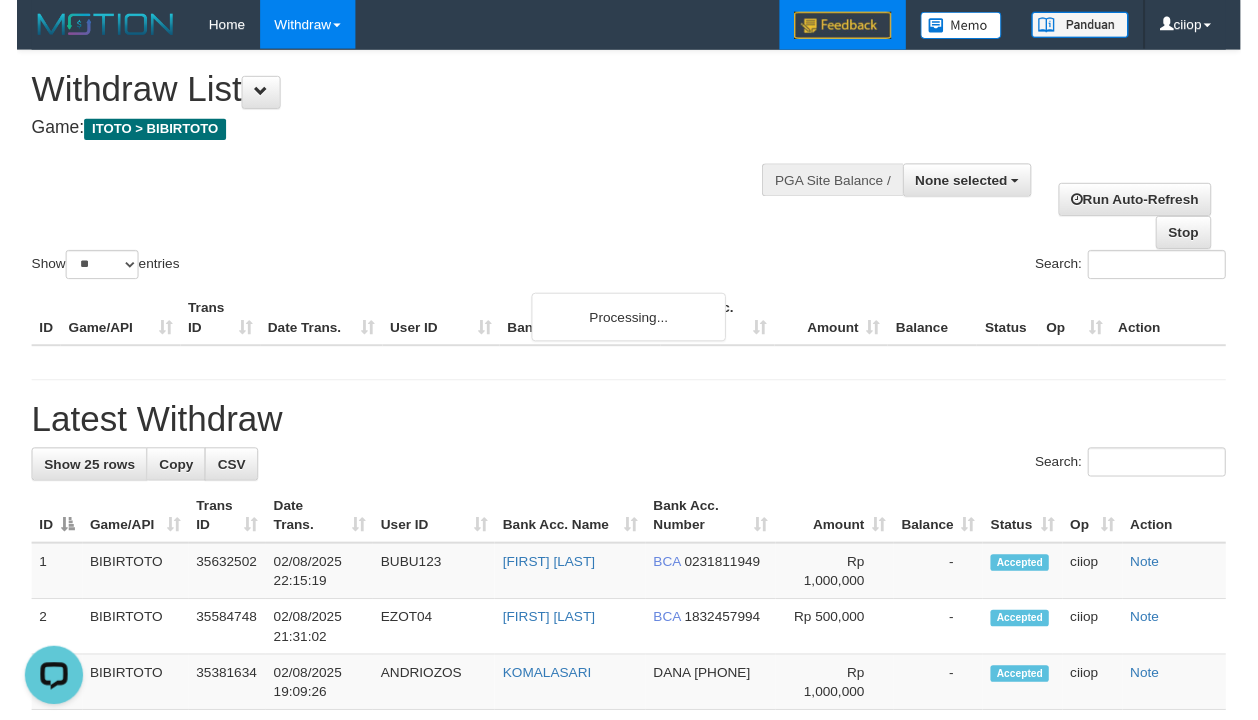 scroll, scrollTop: 0, scrollLeft: 0, axis: both 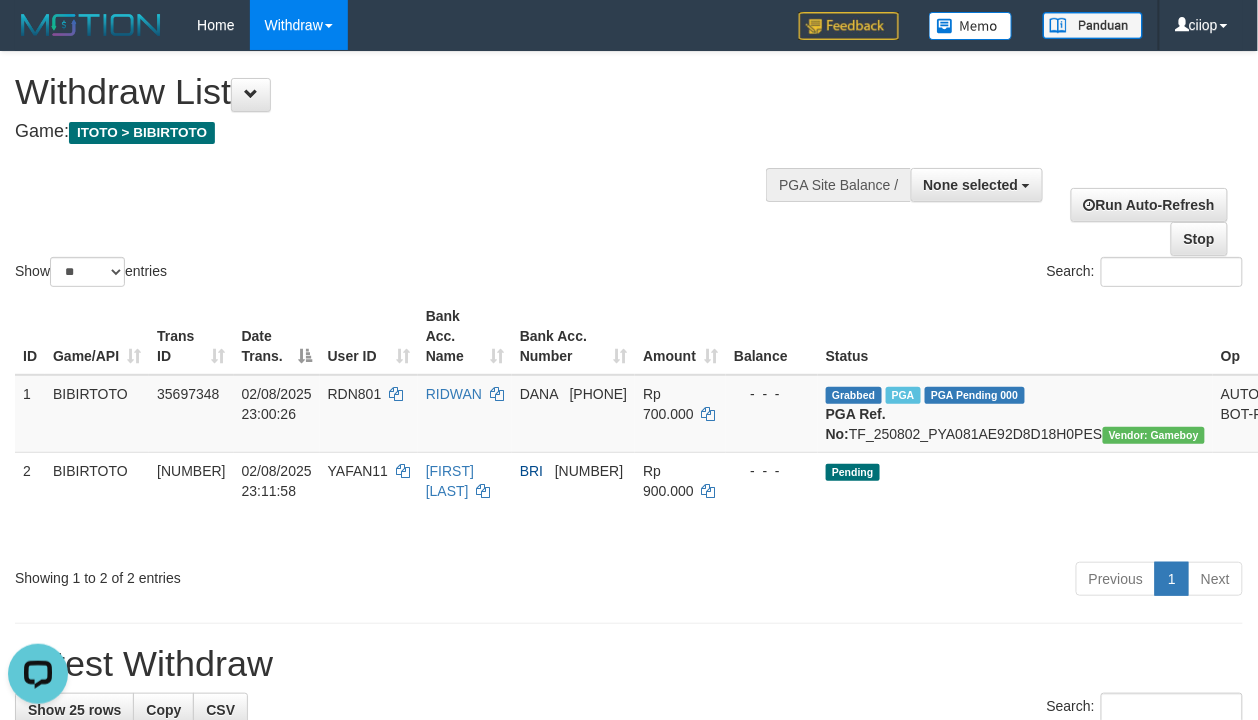 click on "**********" at bounding box center (424, 101) 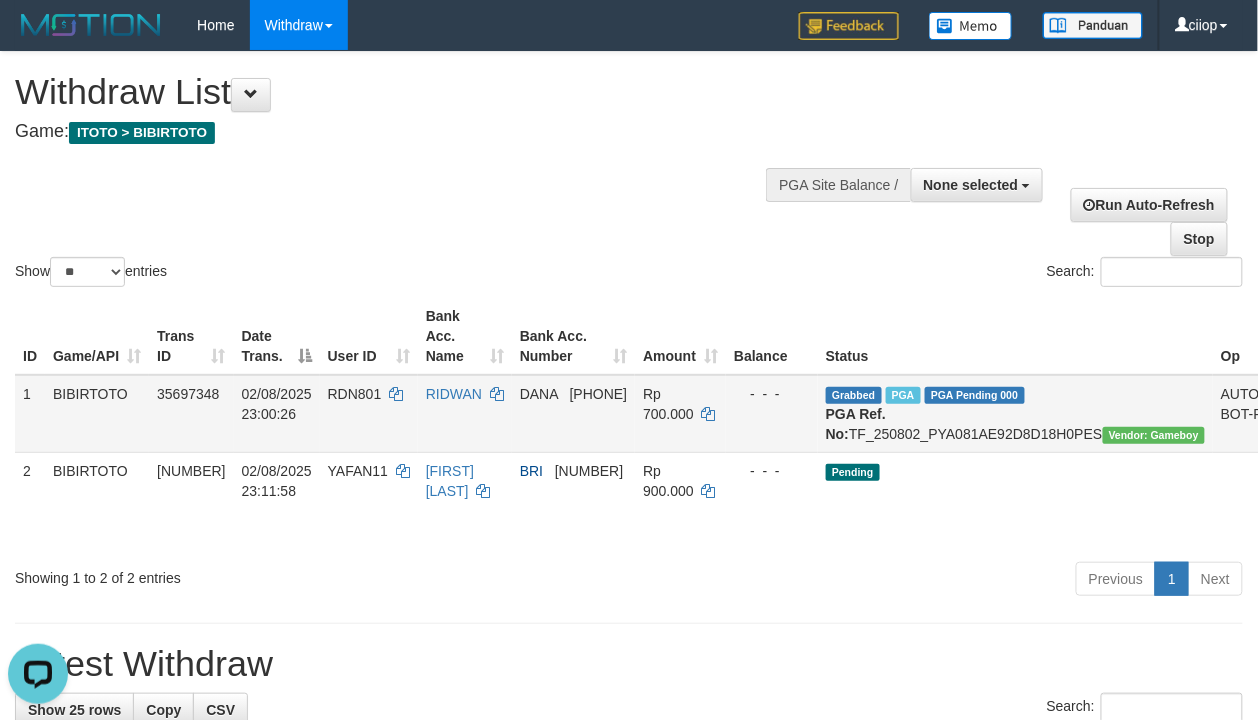 click on "Grabbed PGA PGA Pending 000 {"status":"000","data":{"unique_id":"1927-35697348-20250802","reference_no":"TF_250802_PYA081AE92D8D18H0PES","amount":"700000.00","fee":"0.00","merchant_surcharge_rate":"0.00","charge_to":"MERC","payout_amount":"700000.00","disbursement_status":0,"disbursement_description":"ON PROCESS","created_at":"2025-08-02 23:12:18","executed_at":"2025-08-02 23:12:18","bank":{"code":"dana","name":"DANA","account_number":"[PHONE]","account_name":"[FIRST] [LAST]"},"note":"ciiop","merchant_balance":{"balance_effective":100426527,"balance_pending":66647690,"balance_disbursement":14066000,"balance_collection":1270268823}}} PGA Ref. No: TF_250802_PYA081AE92D8D18H0PES Vendor: Gameboy" at bounding box center [1015, 414] 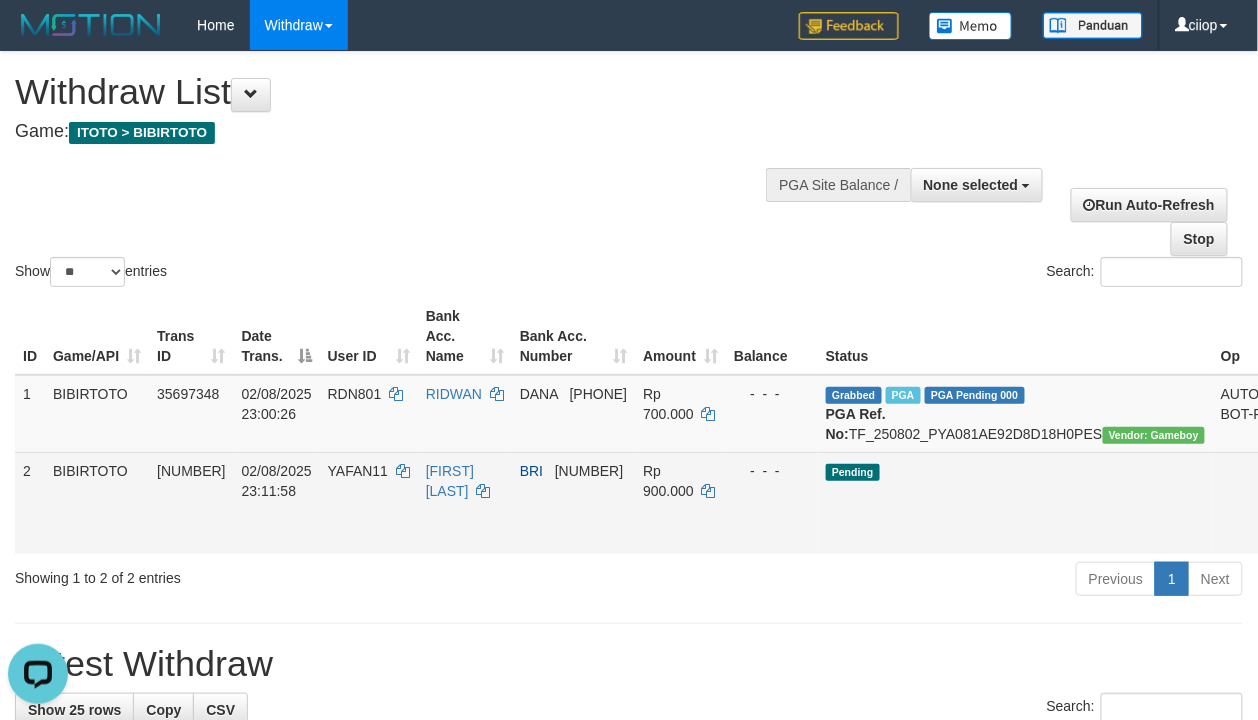 click on "Send PGA" at bounding box center [1320, 526] 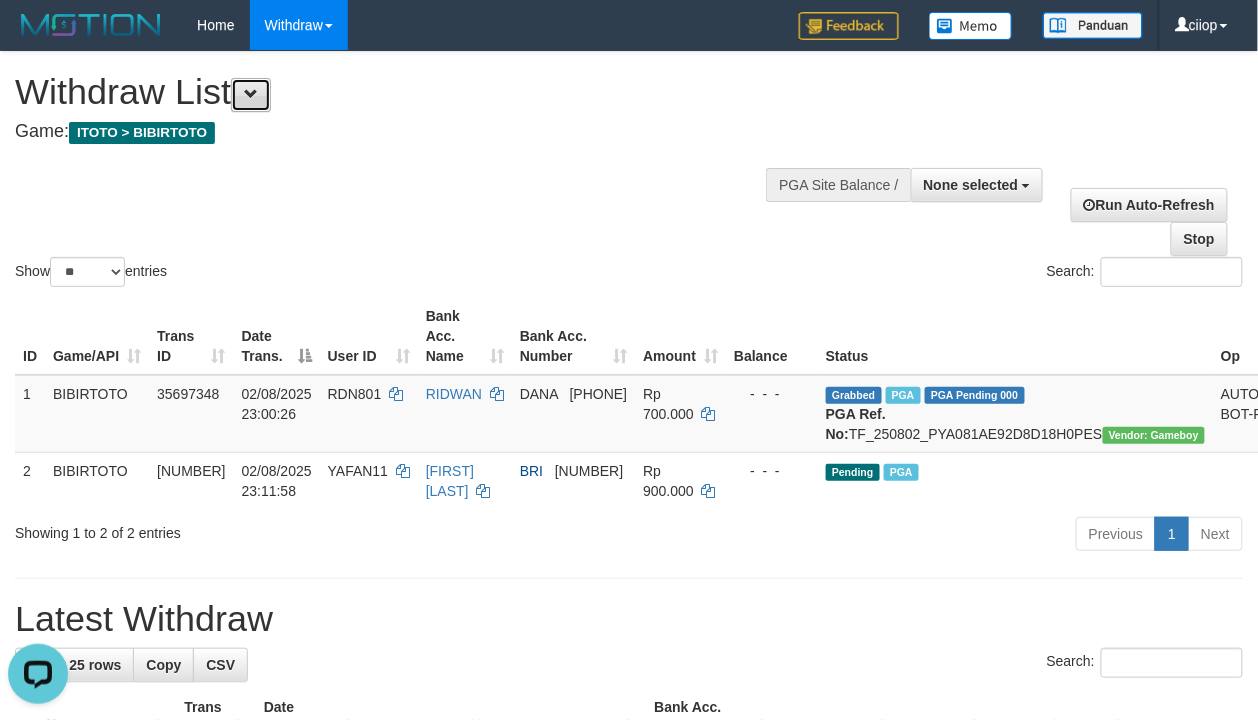 click at bounding box center [251, 95] 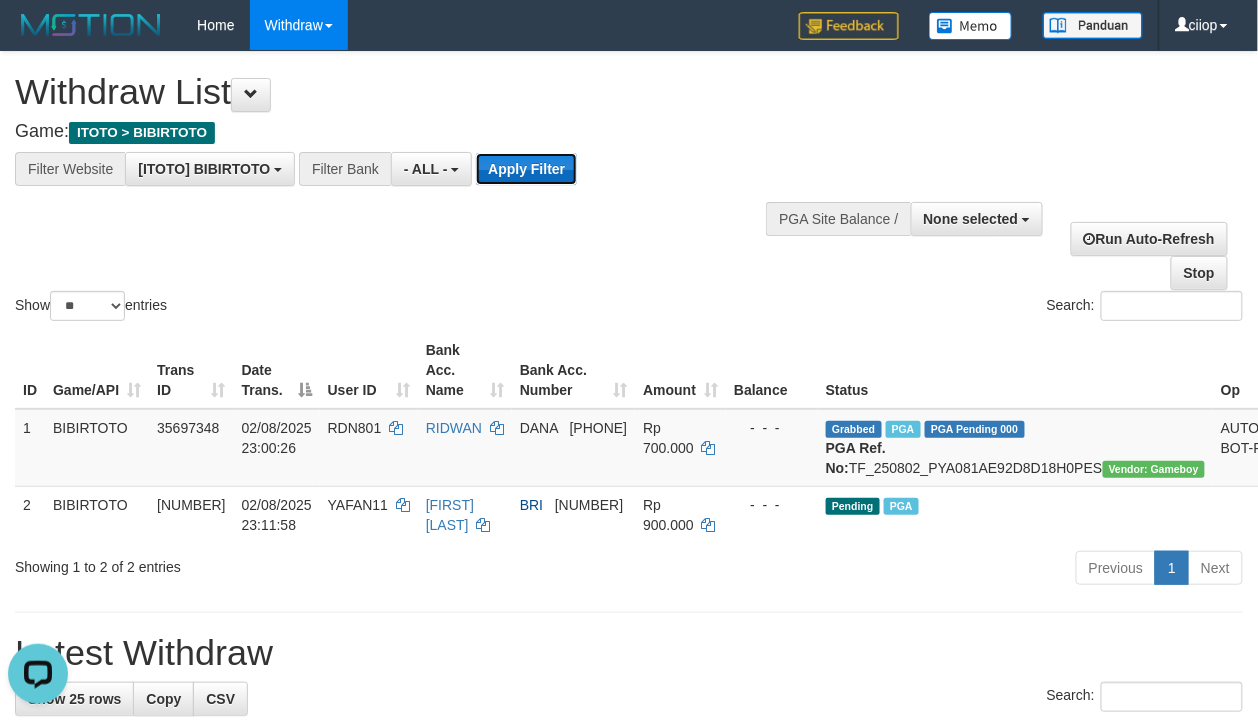 click on "Apply Filter" at bounding box center (526, 169) 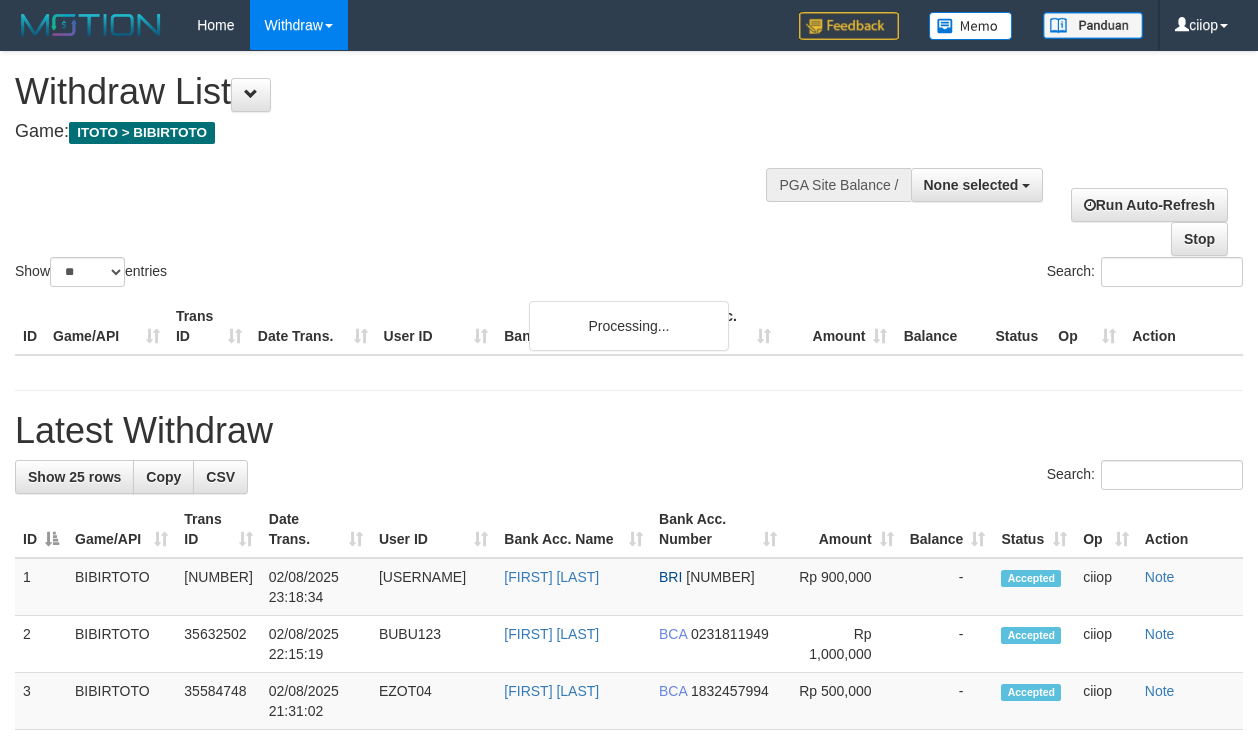 select 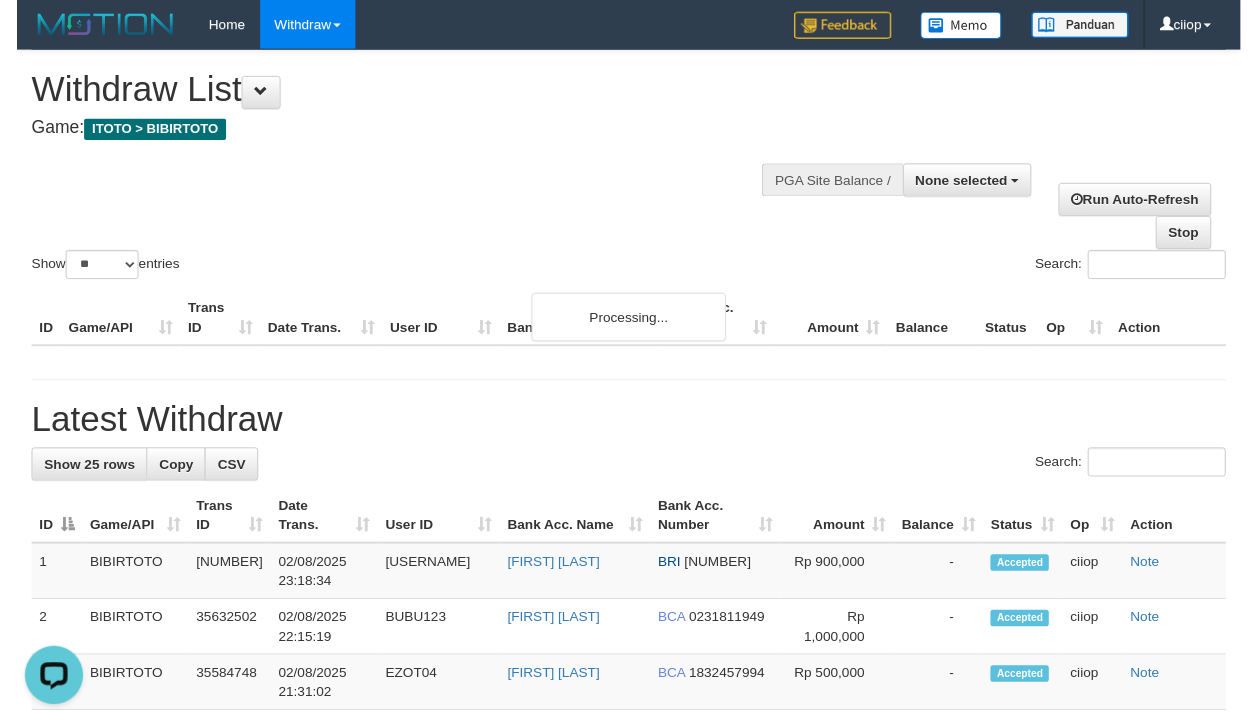 scroll, scrollTop: 0, scrollLeft: 0, axis: both 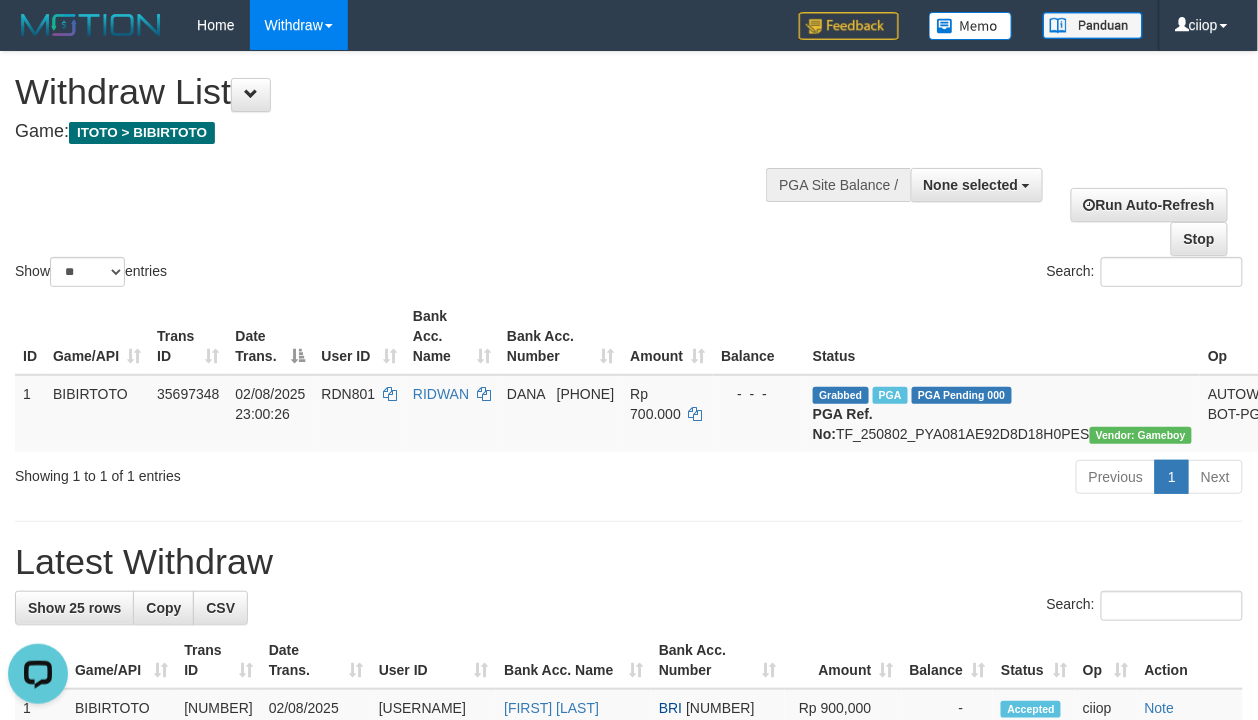 click on "Show  ** ** ** ***  entries Search:" at bounding box center [629, 171] 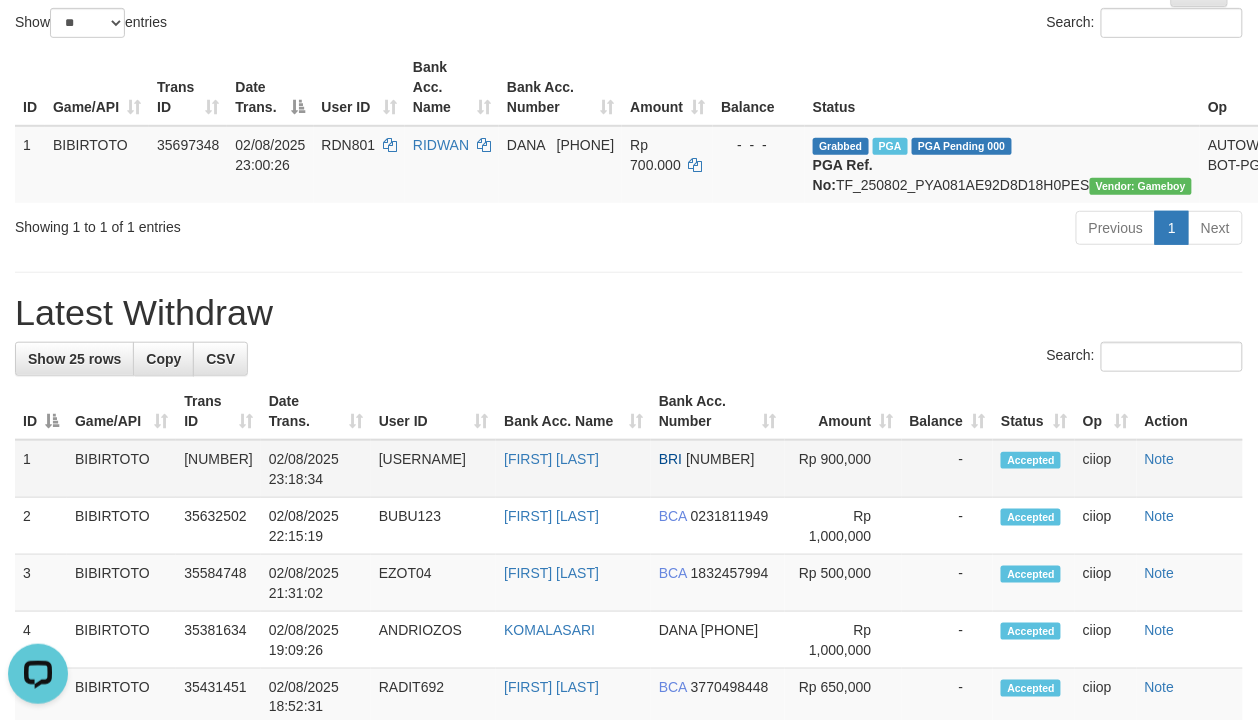 scroll, scrollTop: 266, scrollLeft: 0, axis: vertical 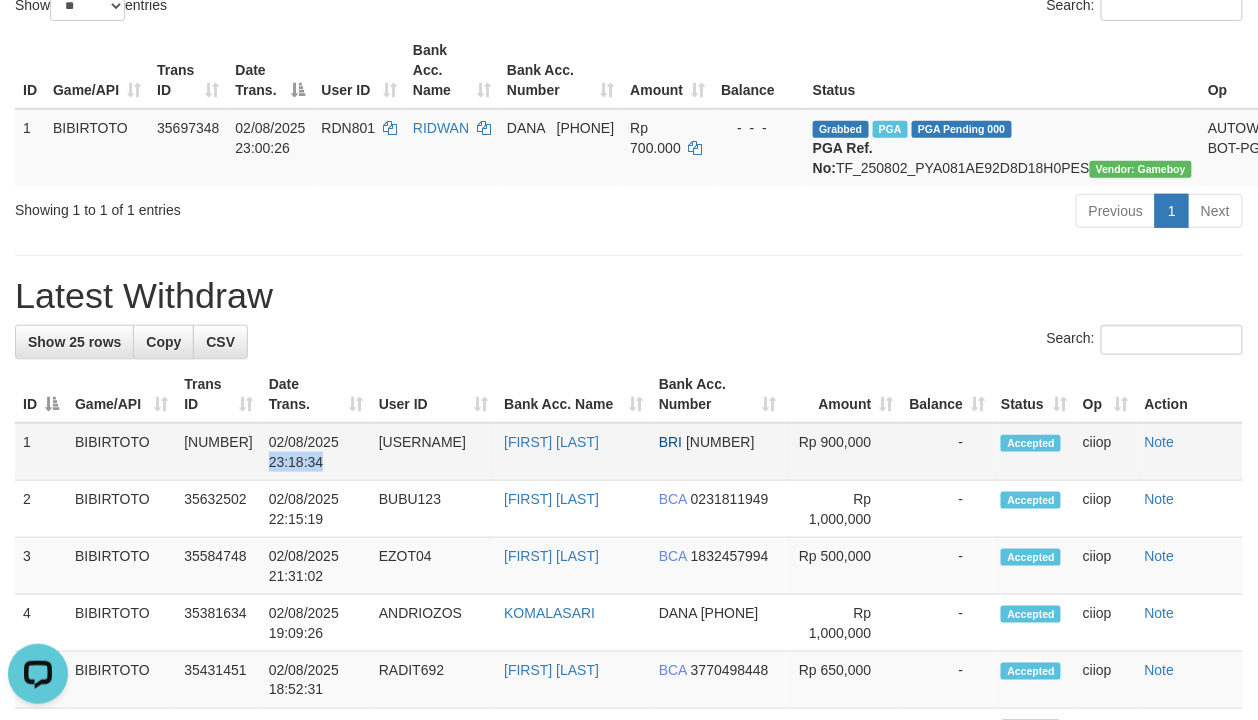 copy on "23:18:34" 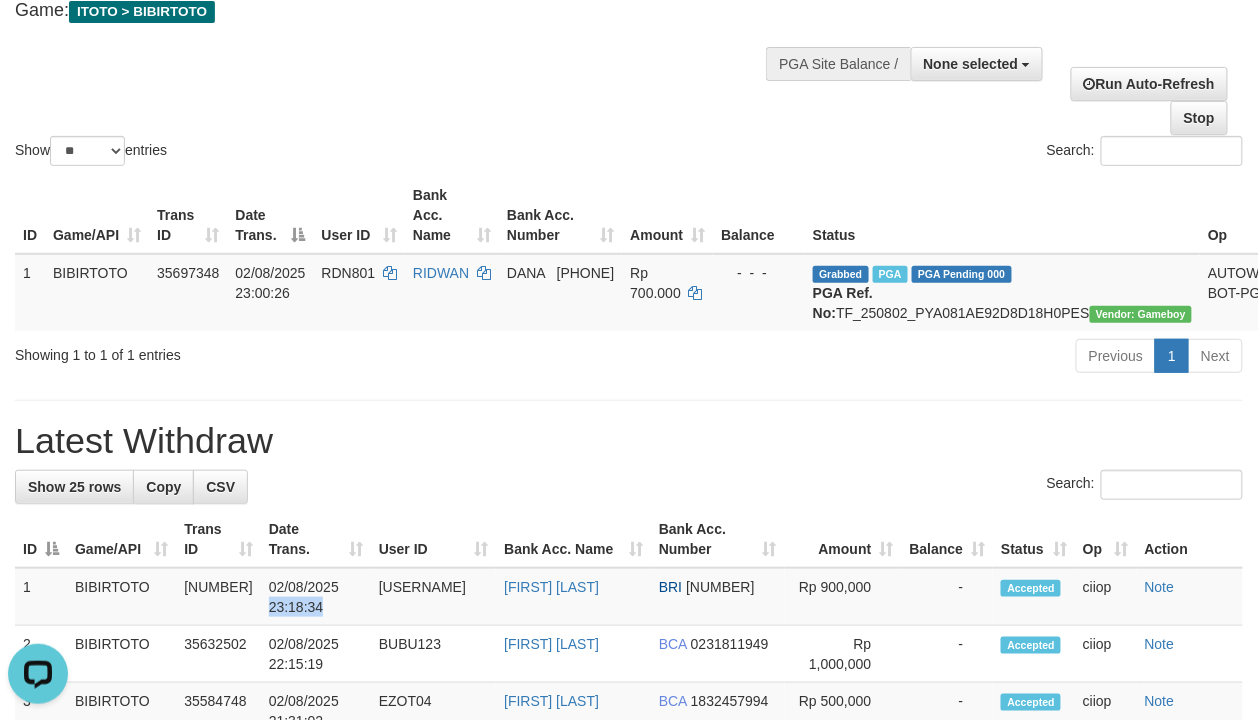 scroll, scrollTop: 0, scrollLeft: 0, axis: both 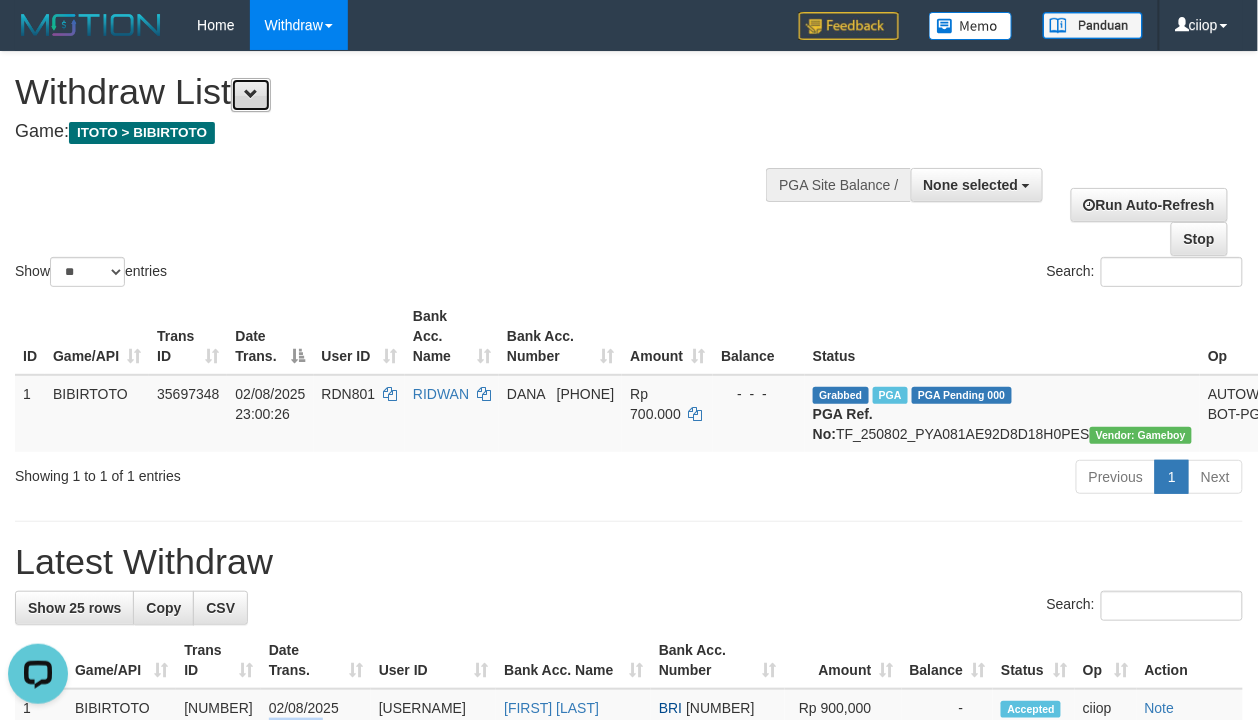 click at bounding box center [251, 95] 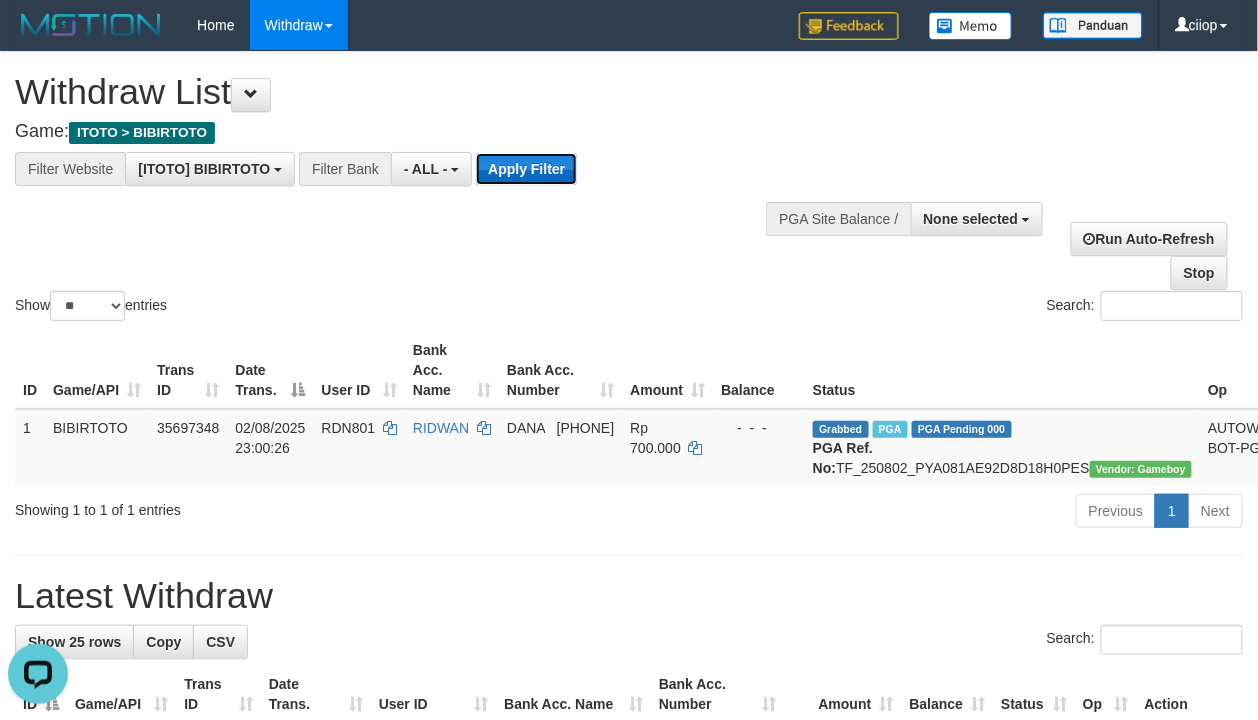 click on "Apply Filter" at bounding box center (526, 169) 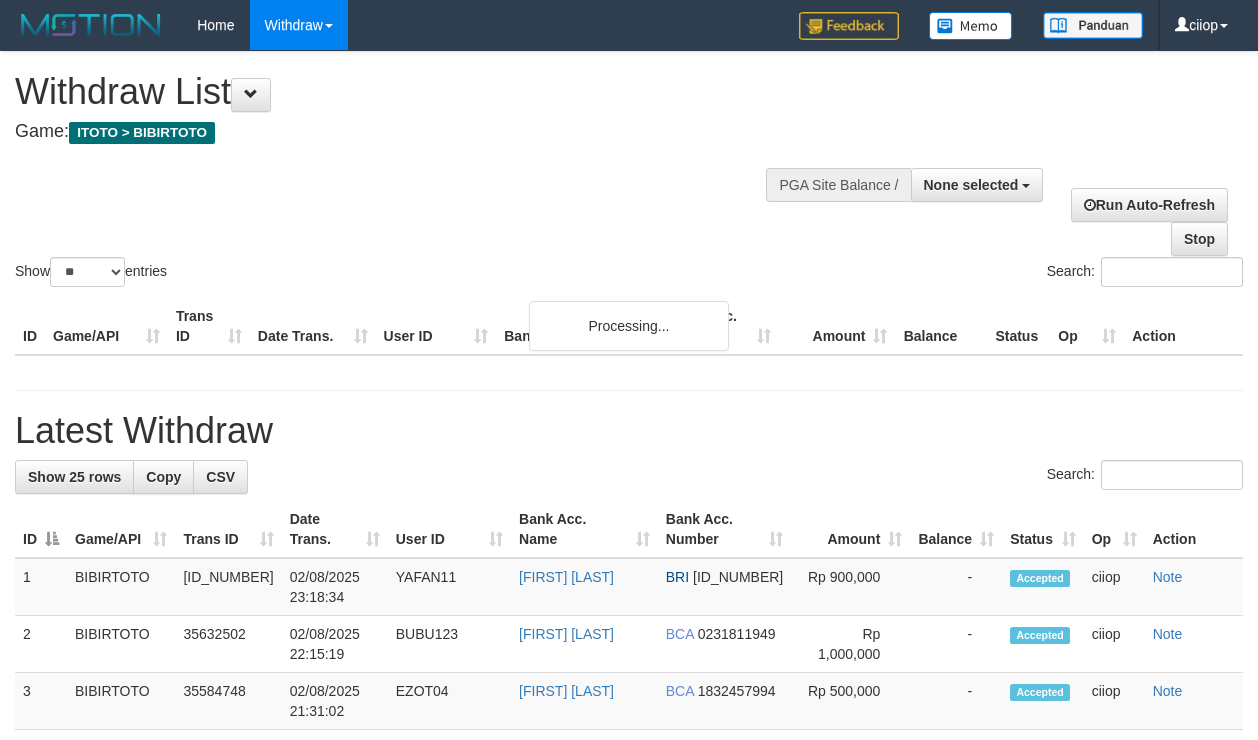select 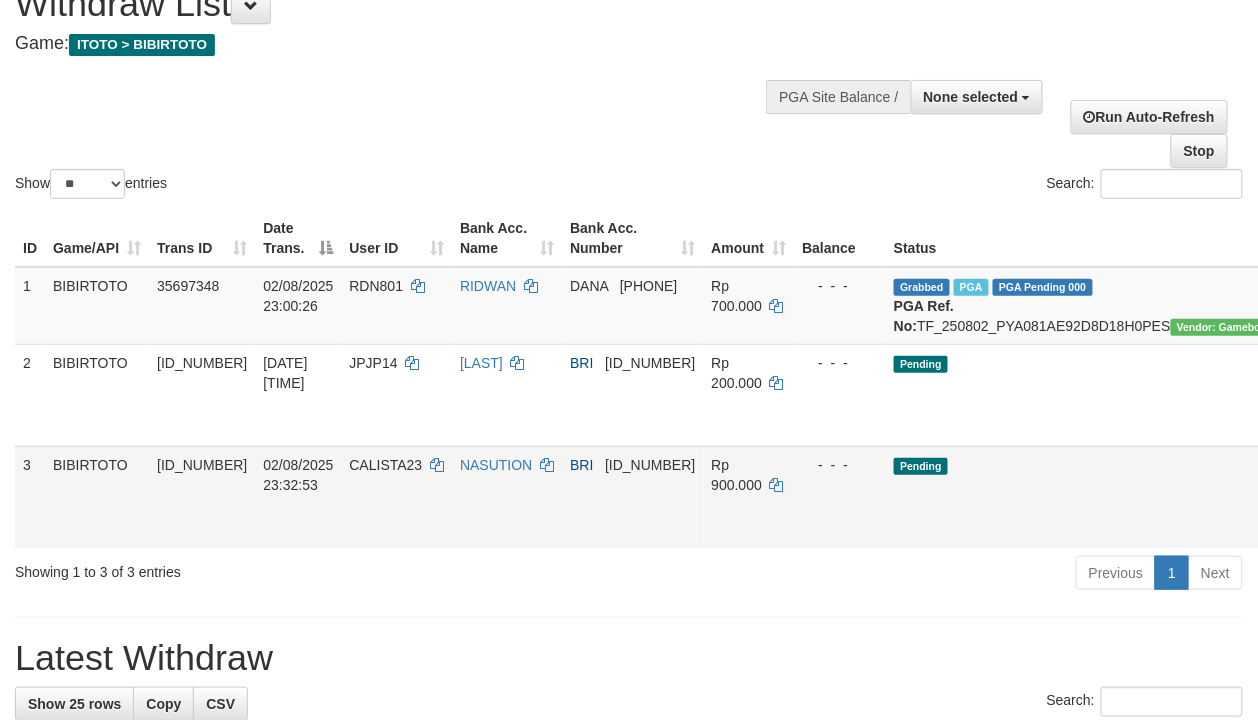 scroll, scrollTop: 133, scrollLeft: 0, axis: vertical 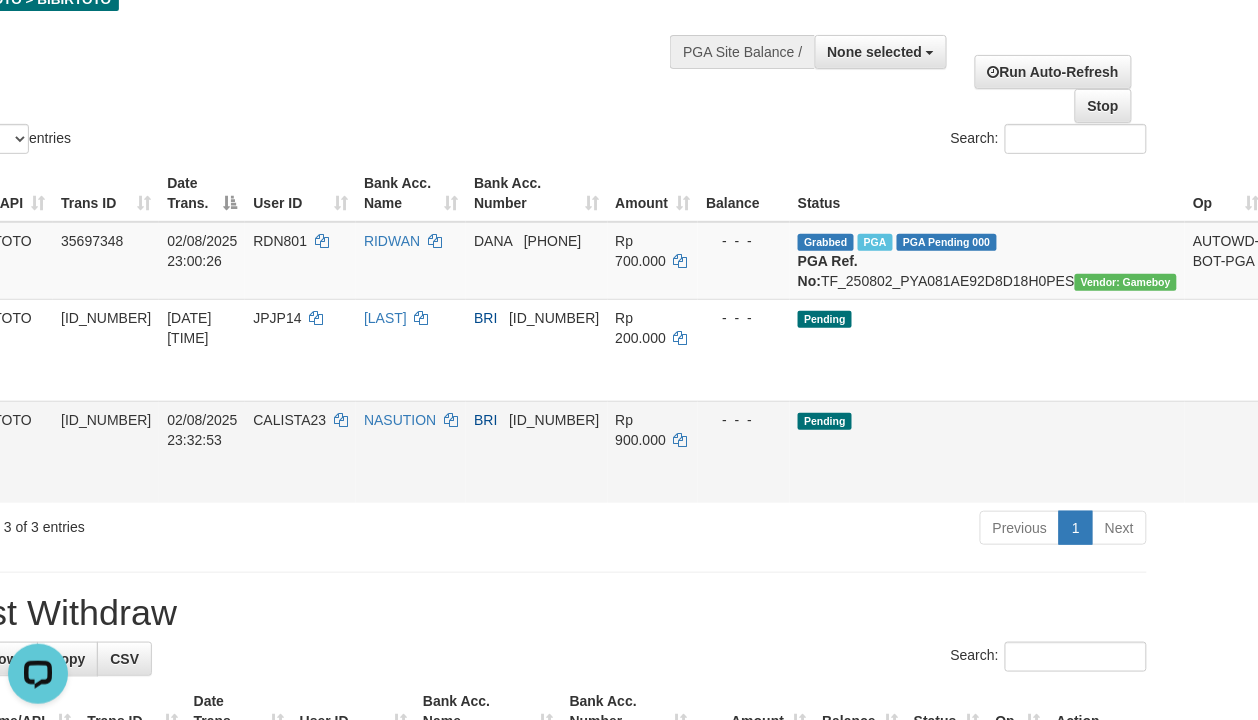 click on "Send PGA" at bounding box center [1292, 475] 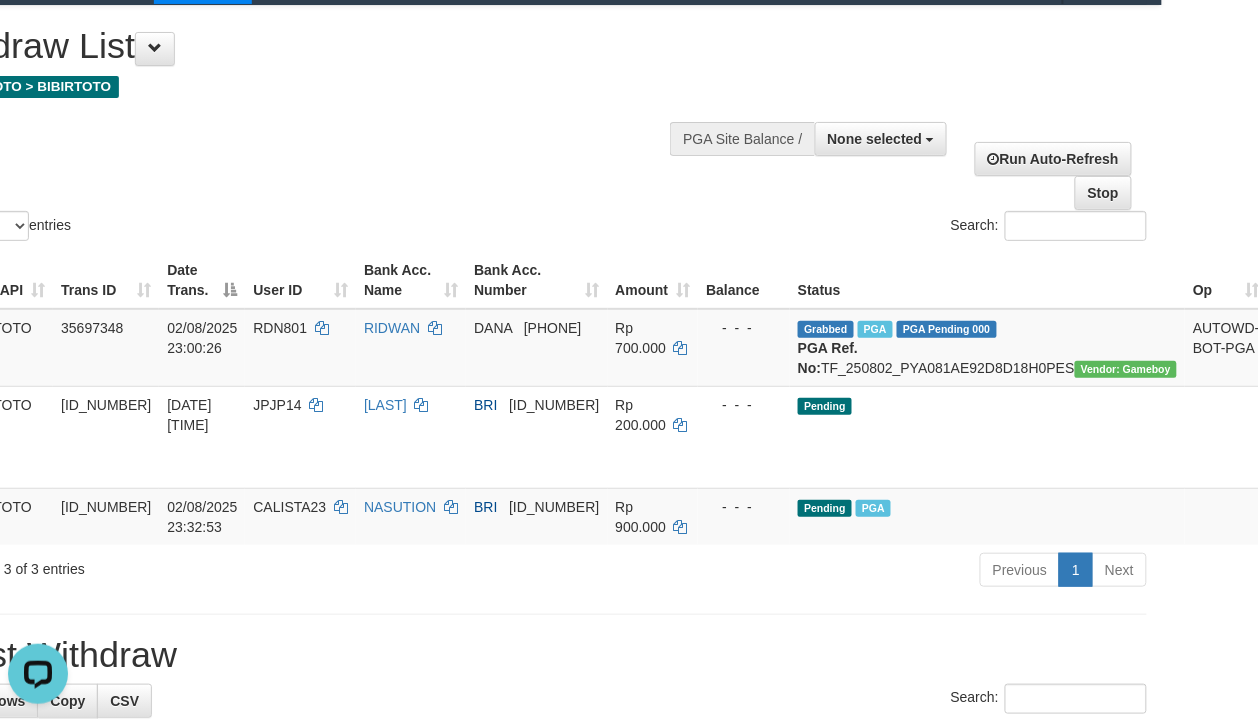 scroll, scrollTop: 0, scrollLeft: 96, axis: horizontal 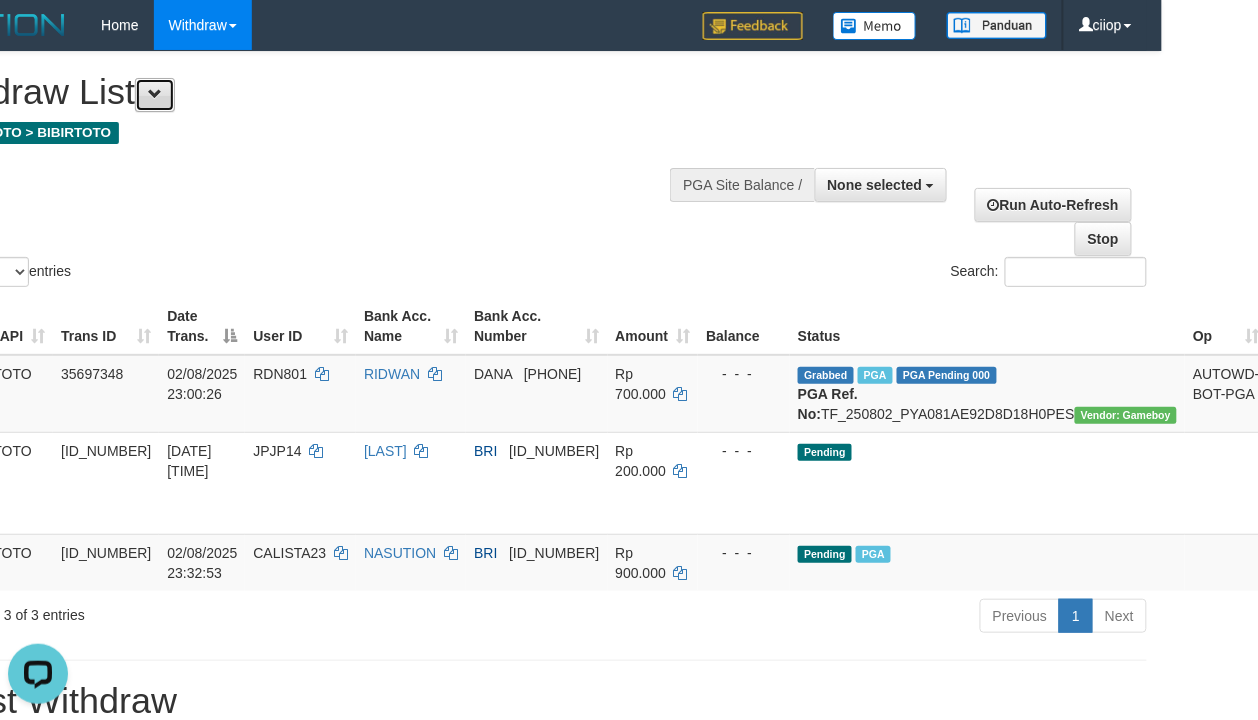 click at bounding box center [155, 95] 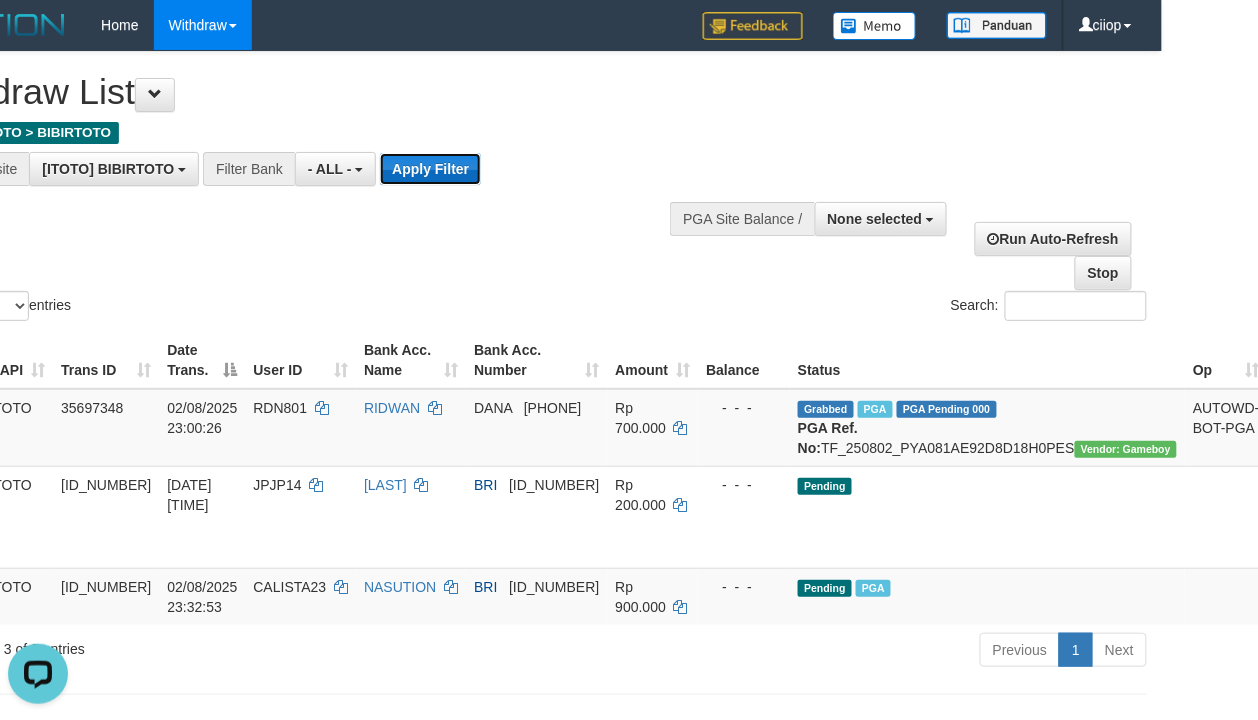 click on "Apply Filter" at bounding box center [430, 169] 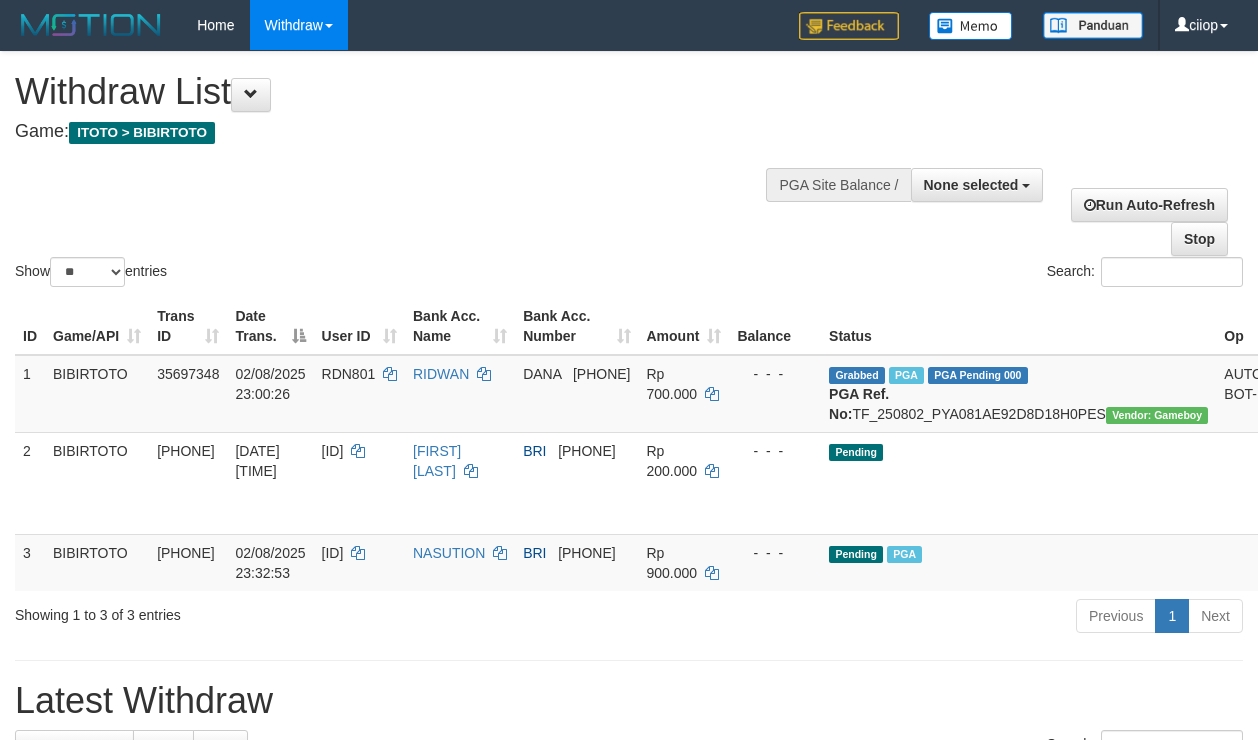select 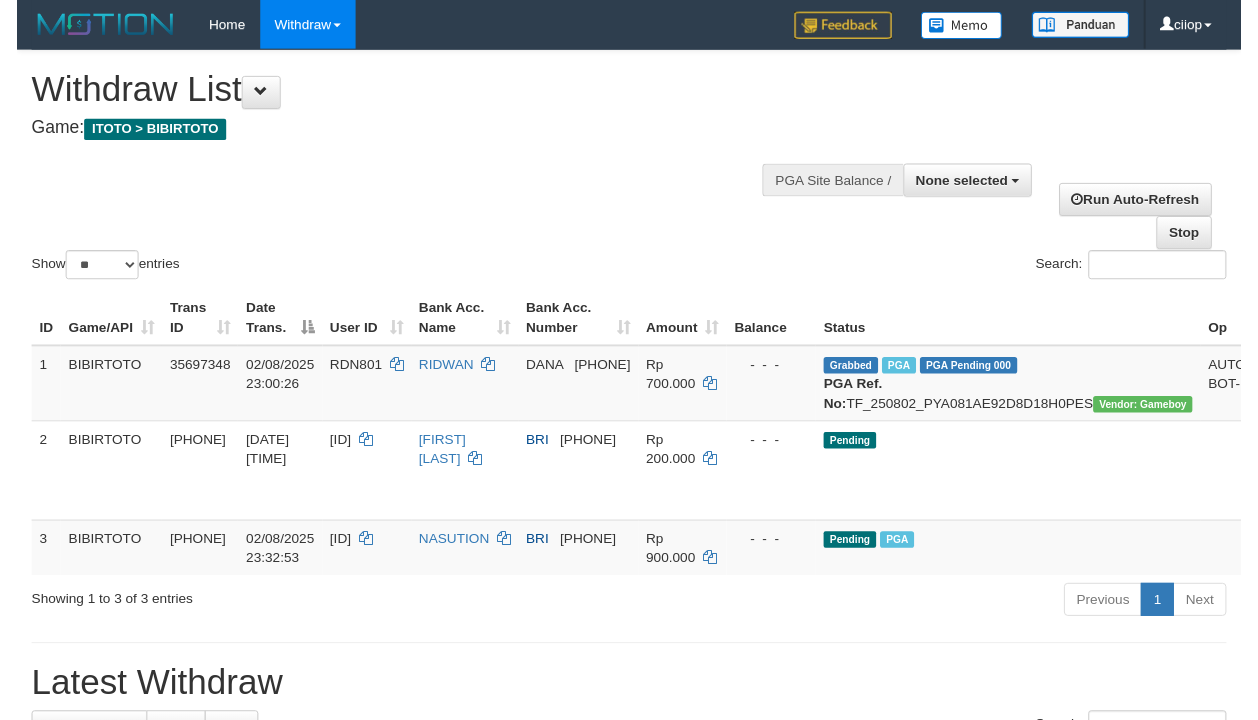 scroll, scrollTop: 0, scrollLeft: 0, axis: both 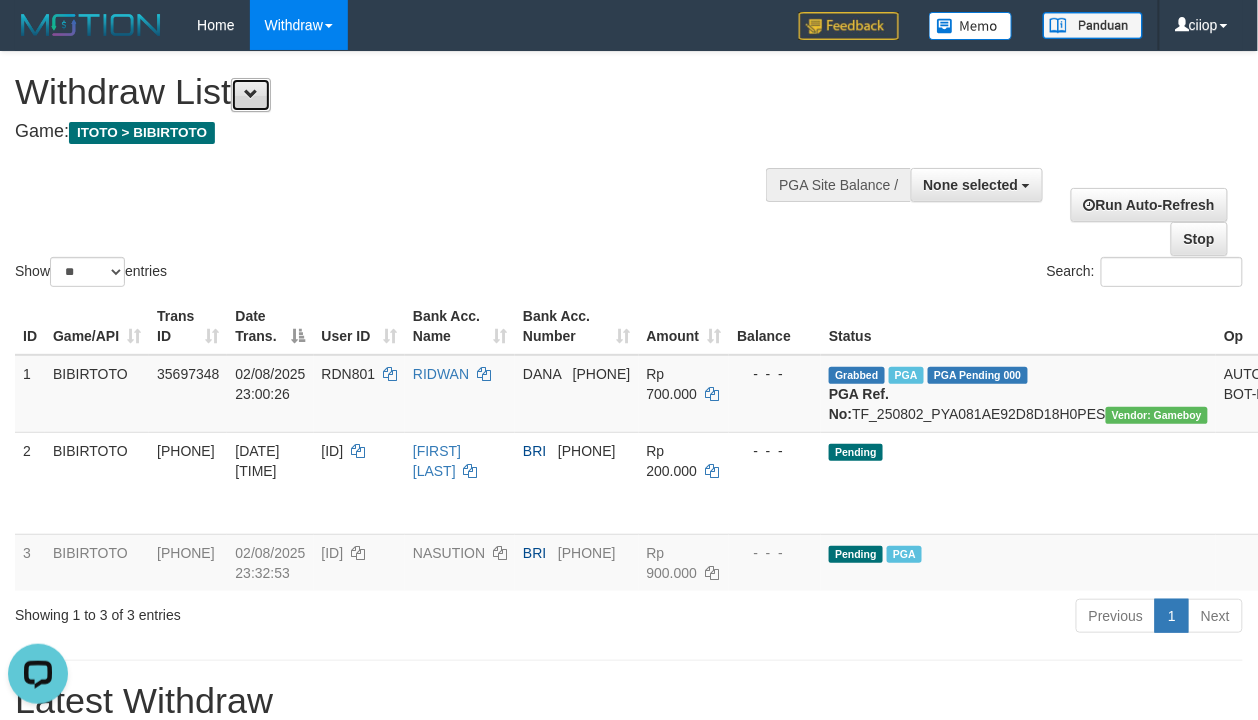 click at bounding box center [251, 94] 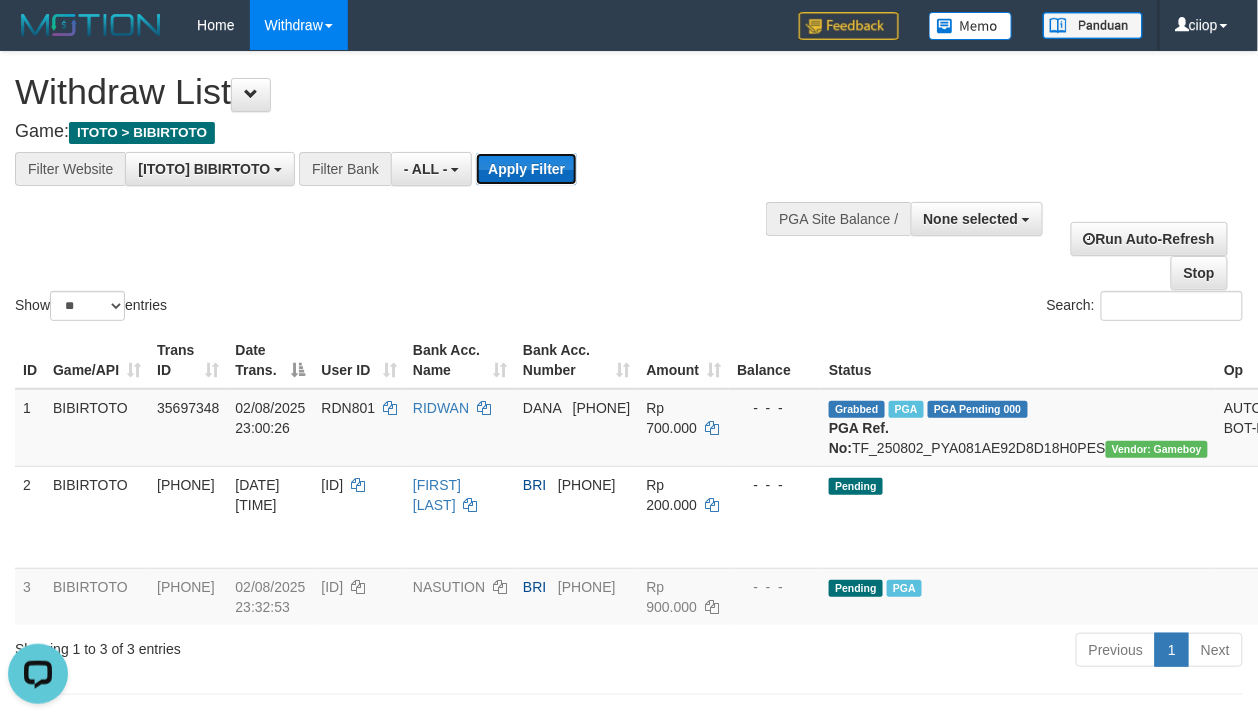 click on "Apply Filter" at bounding box center (526, 169) 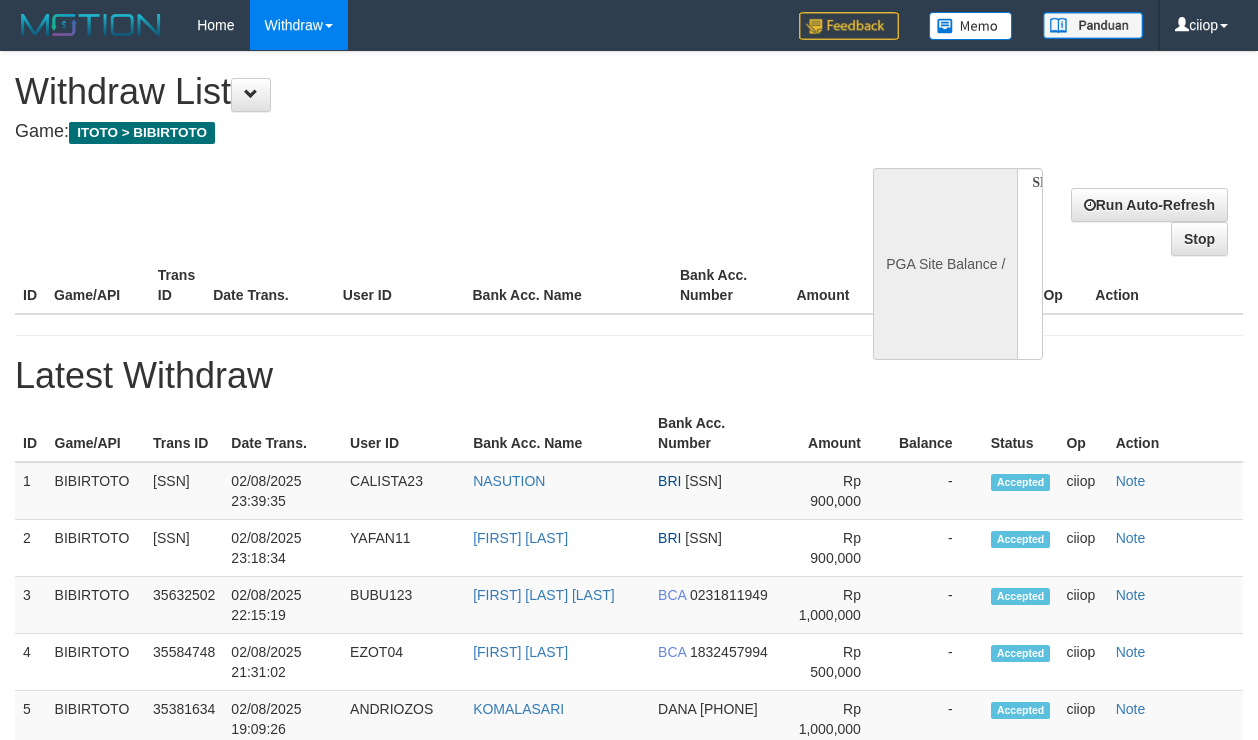 select 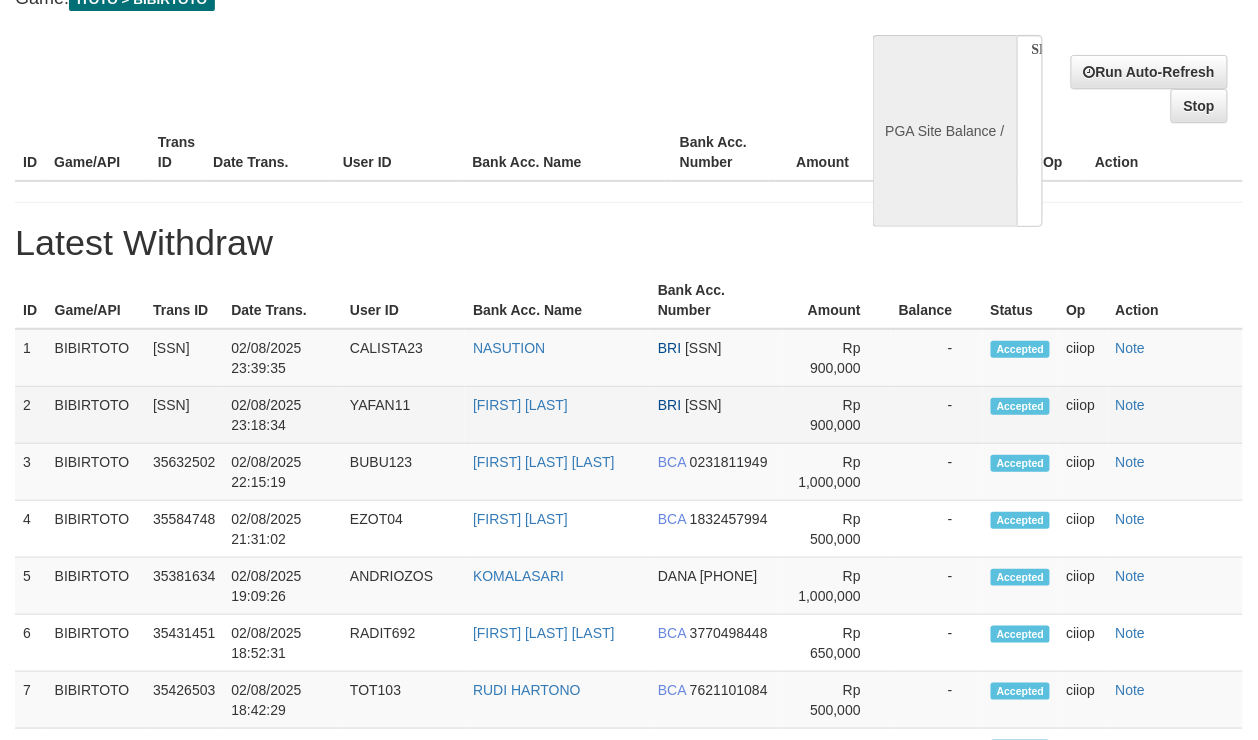select on "**" 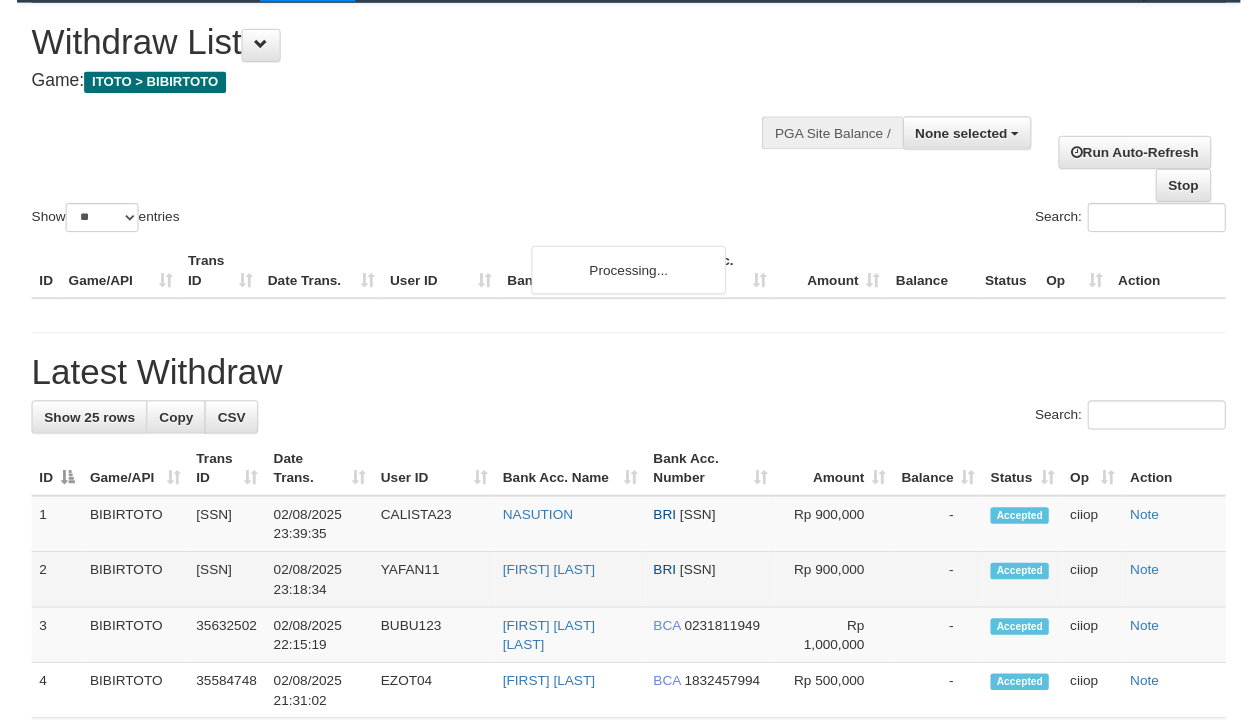 scroll, scrollTop: 0, scrollLeft: 0, axis: both 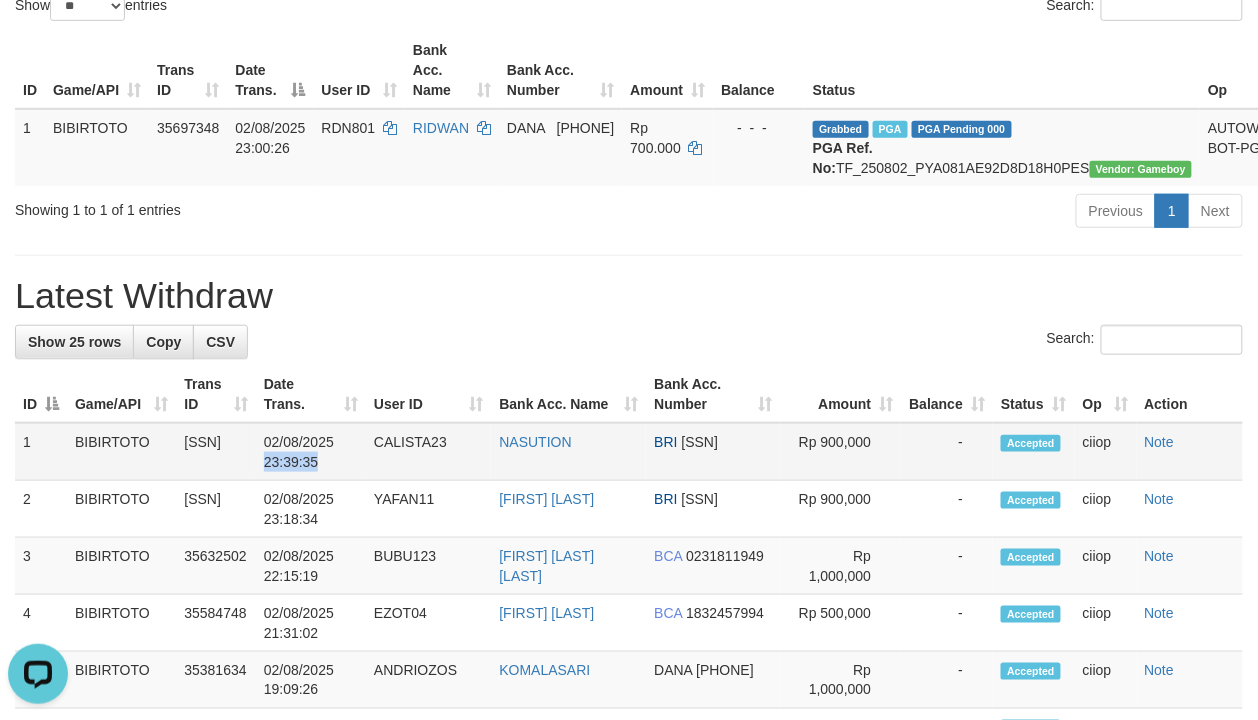 drag, startPoint x: 309, startPoint y: 493, endPoint x: 260, endPoint y: 492, distance: 49.010204 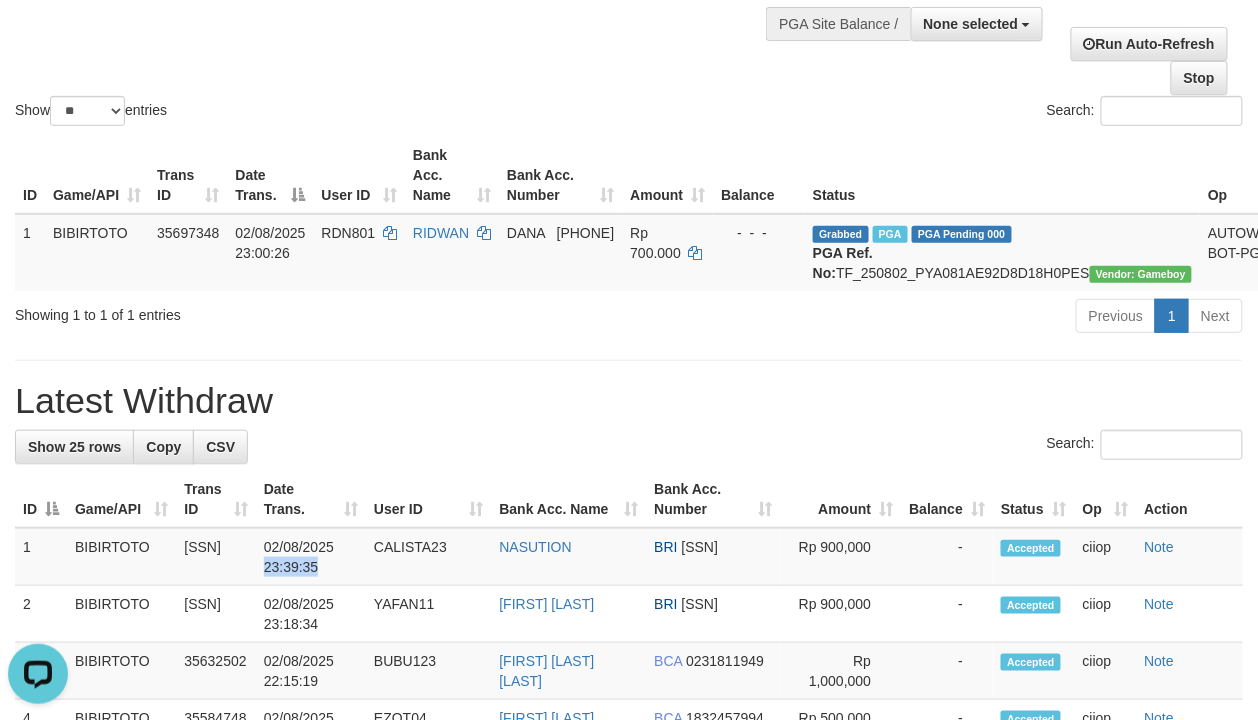 scroll, scrollTop: 0, scrollLeft: 0, axis: both 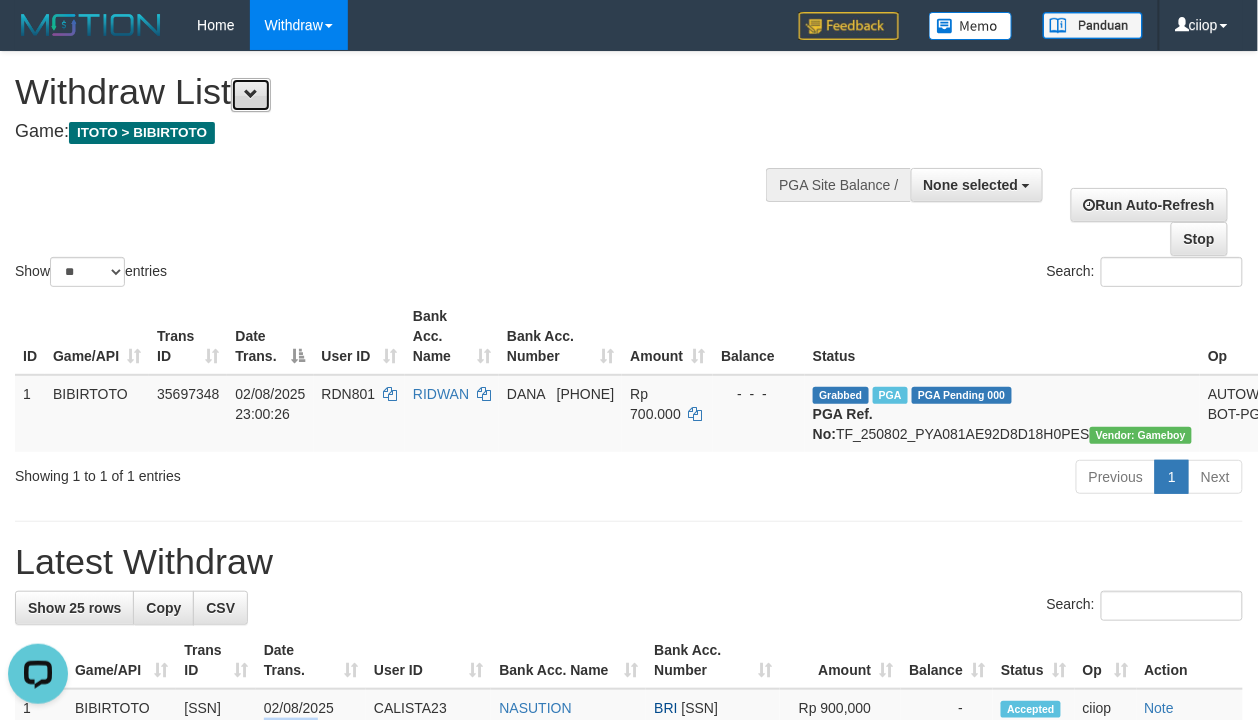 click at bounding box center [251, 95] 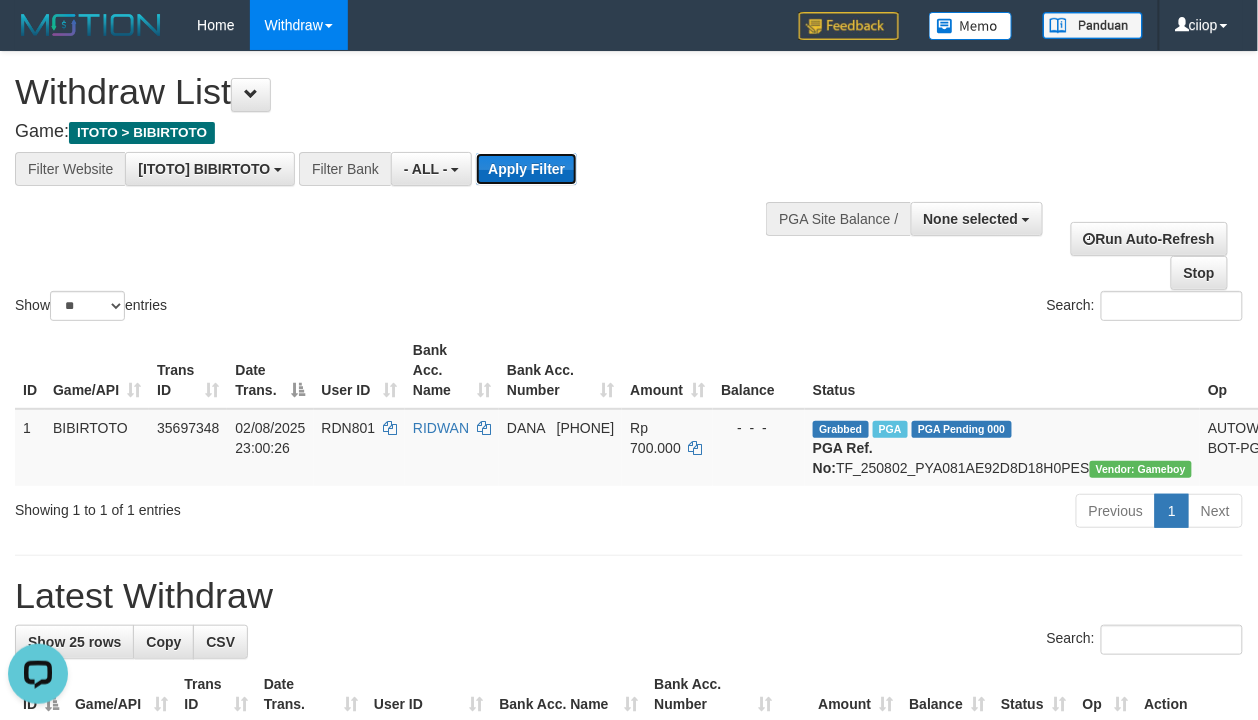 click on "Apply Filter" at bounding box center [526, 169] 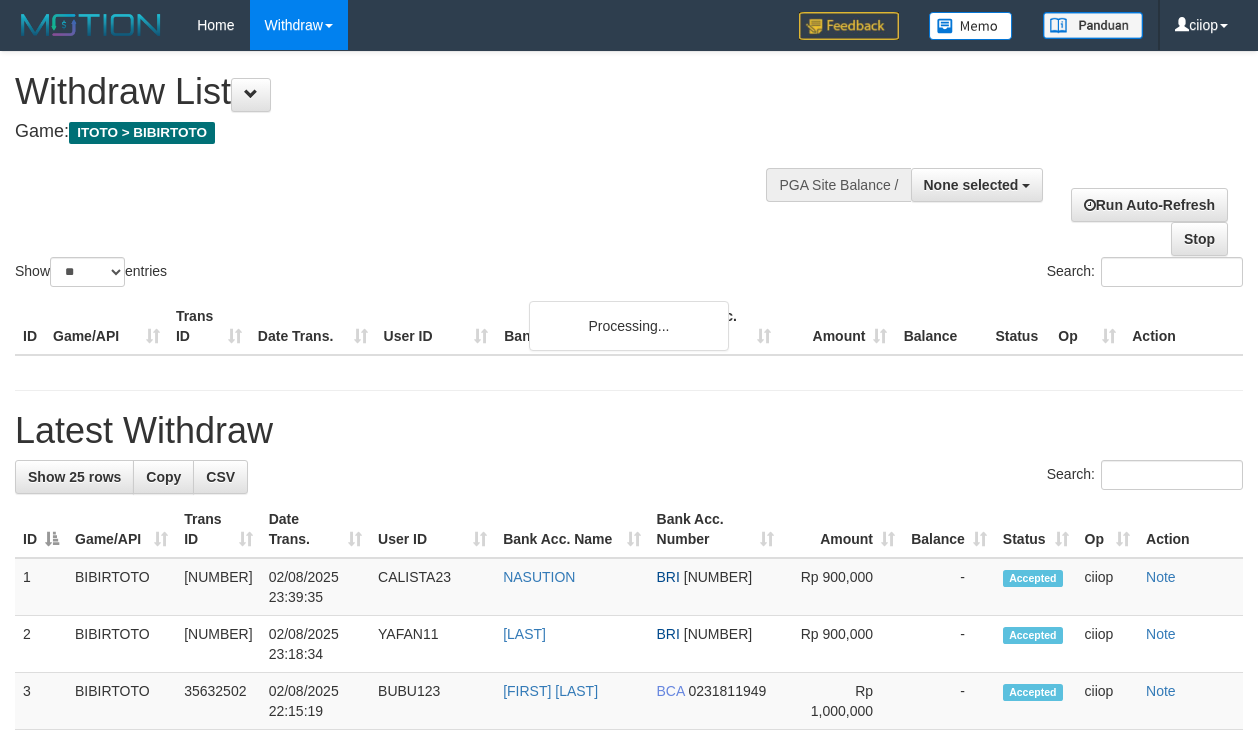 select 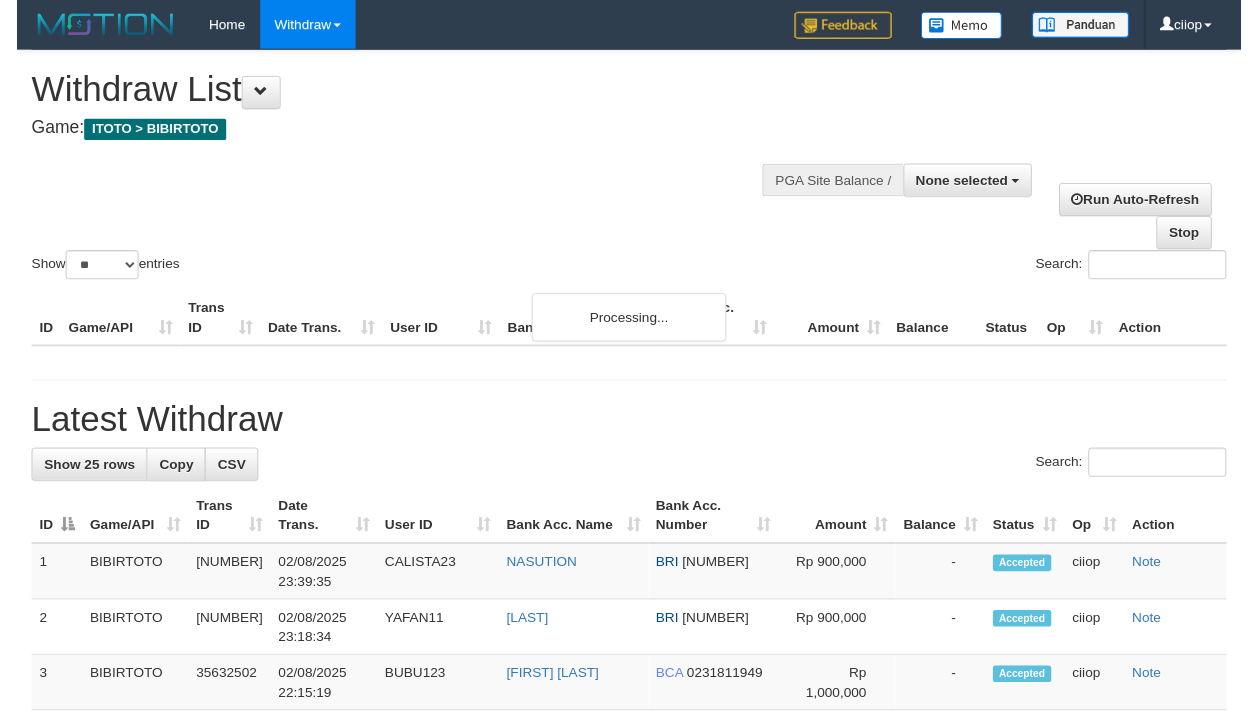 scroll, scrollTop: 0, scrollLeft: 0, axis: both 